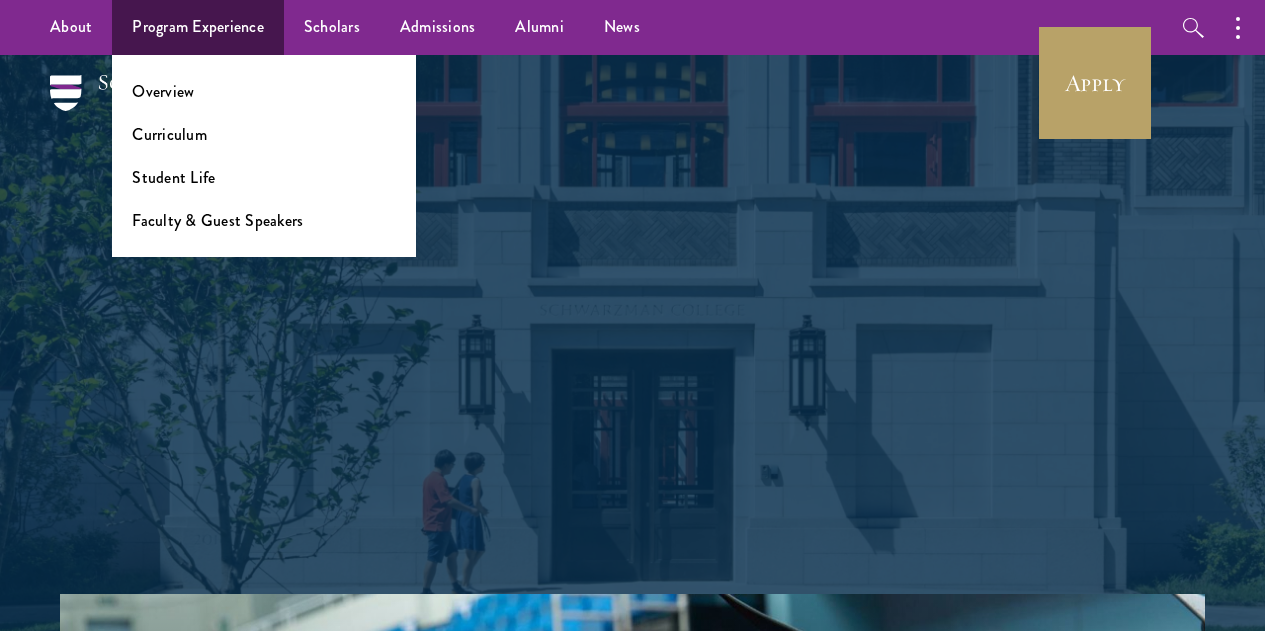 scroll, scrollTop: 0, scrollLeft: 0, axis: both 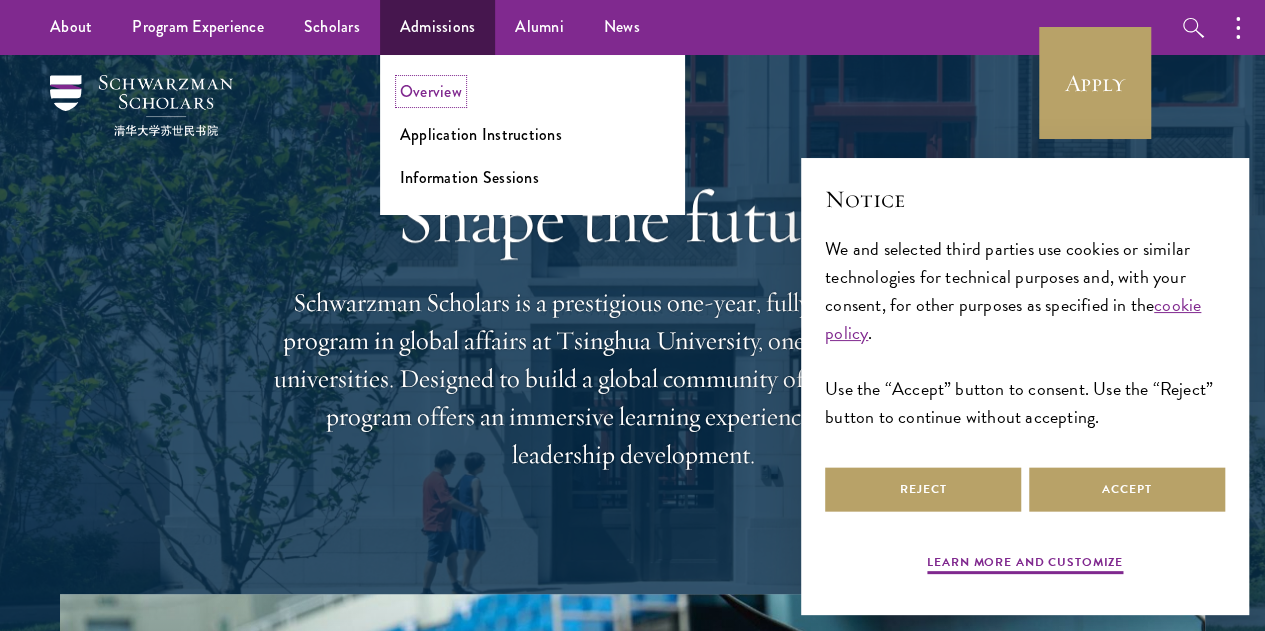 click on "Overview" at bounding box center [431, 91] 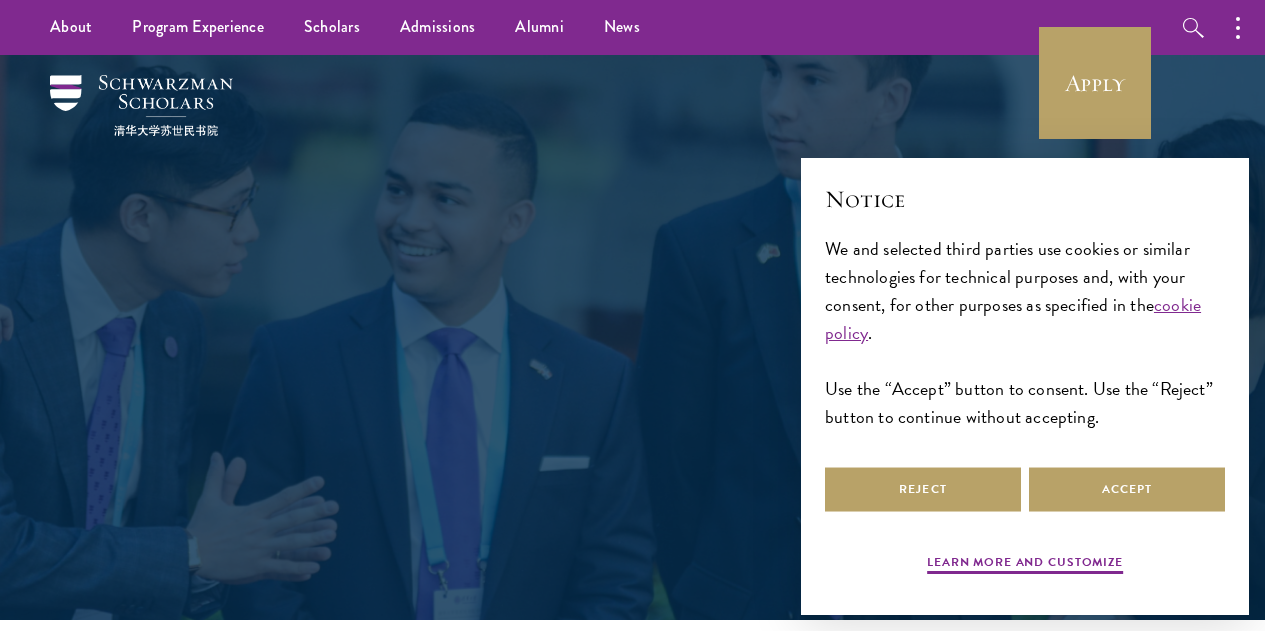 scroll, scrollTop: 0, scrollLeft: 0, axis: both 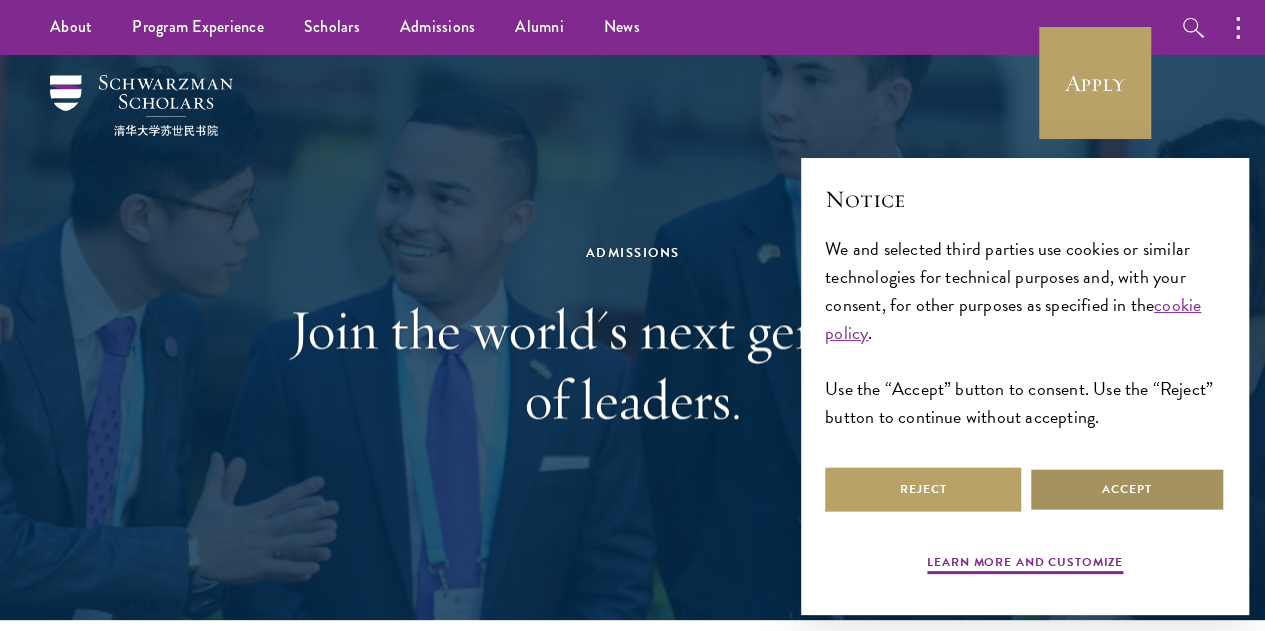 click on "Accept" at bounding box center [1127, 489] 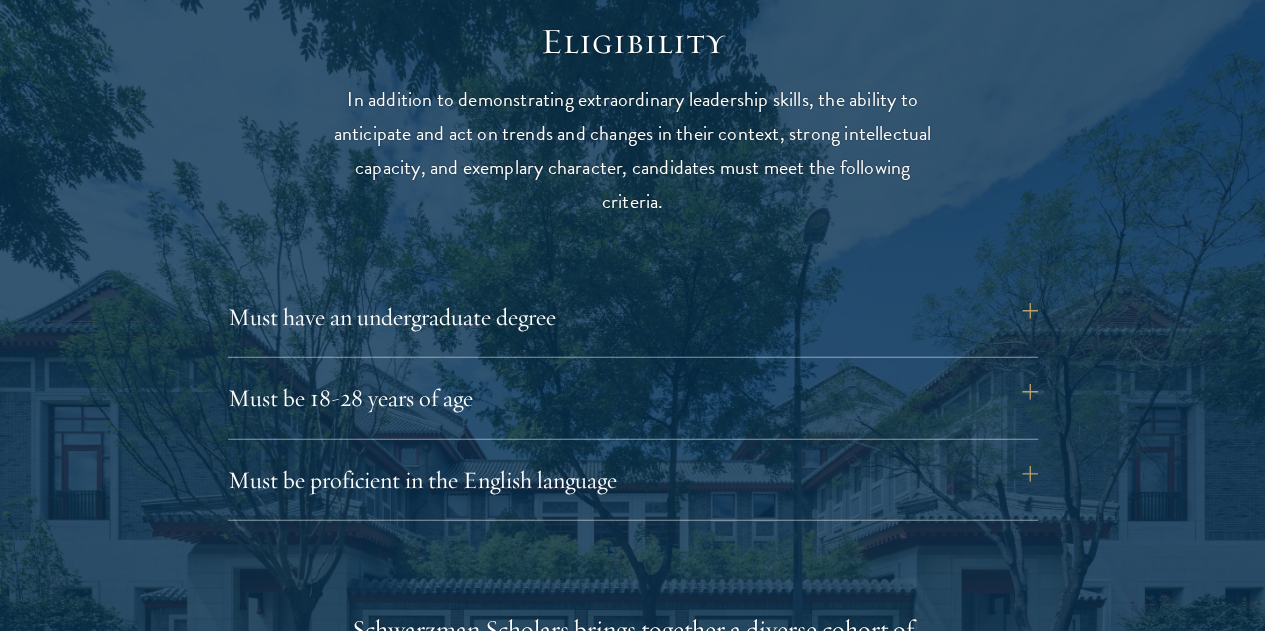 scroll, scrollTop: 2600, scrollLeft: 0, axis: vertical 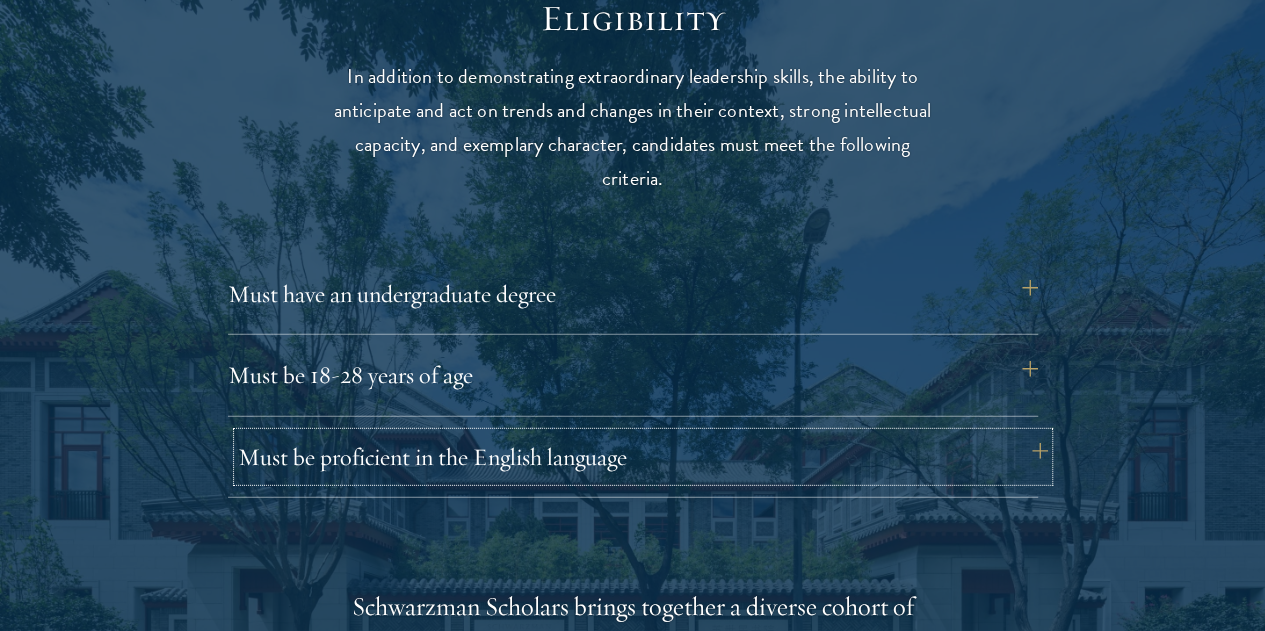 click on "Must be proficient in the English language" at bounding box center (643, 457) 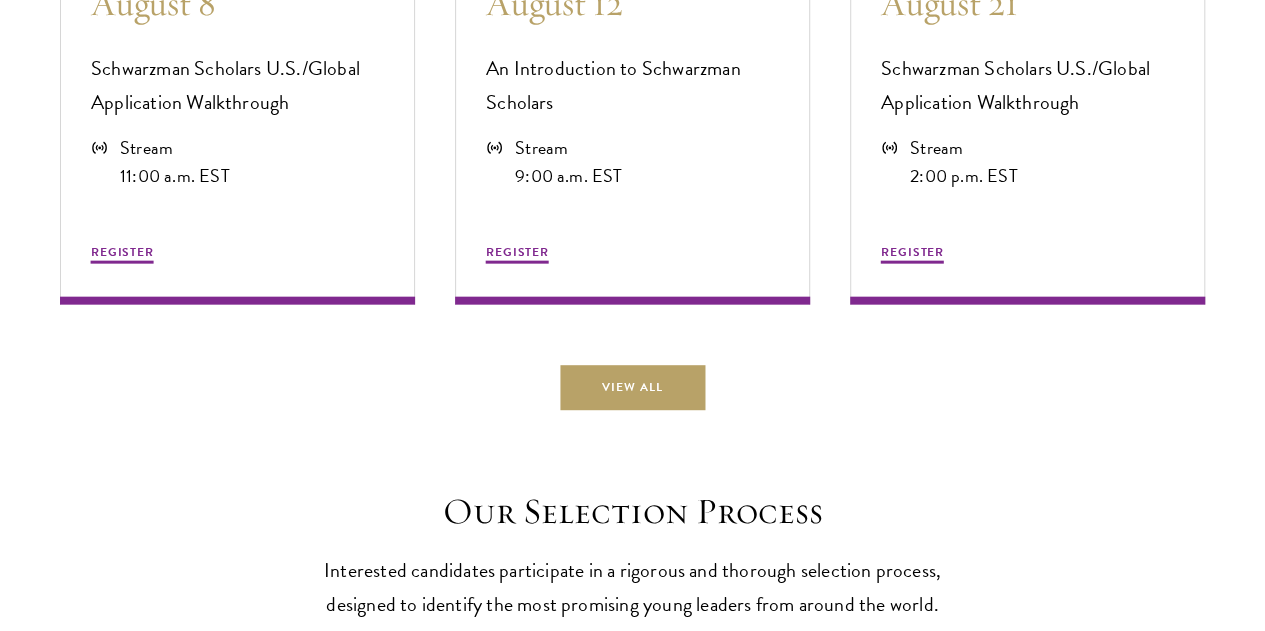 scroll, scrollTop: 6004, scrollLeft: 0, axis: vertical 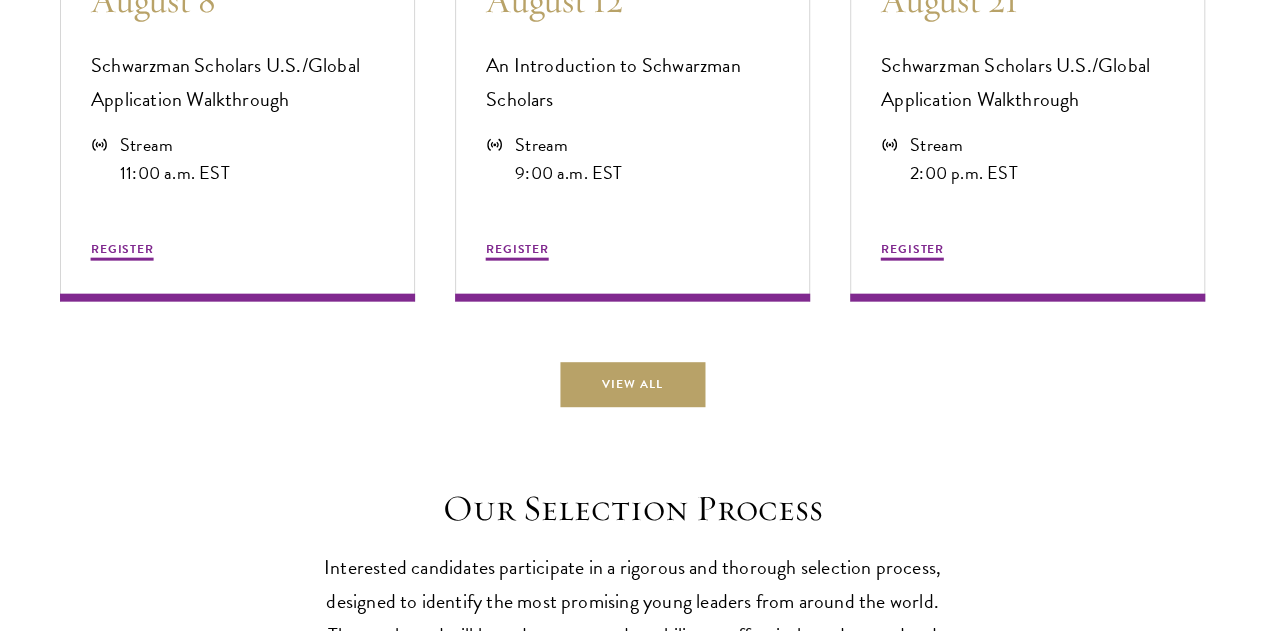 type 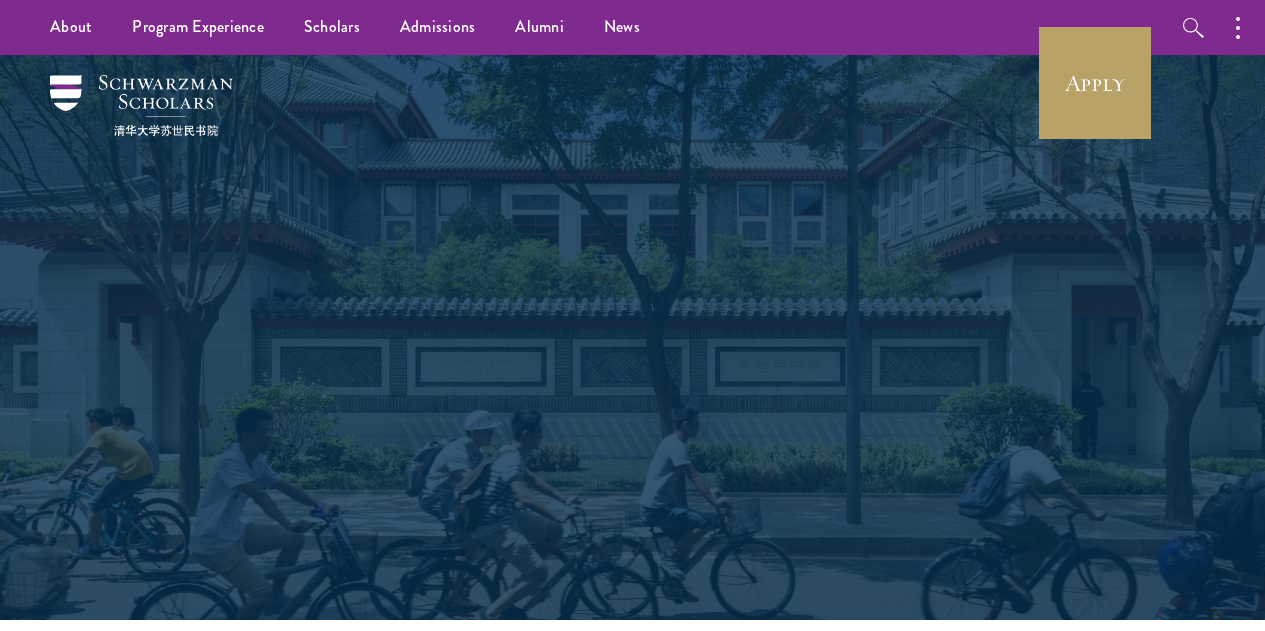 scroll, scrollTop: 0, scrollLeft: 0, axis: both 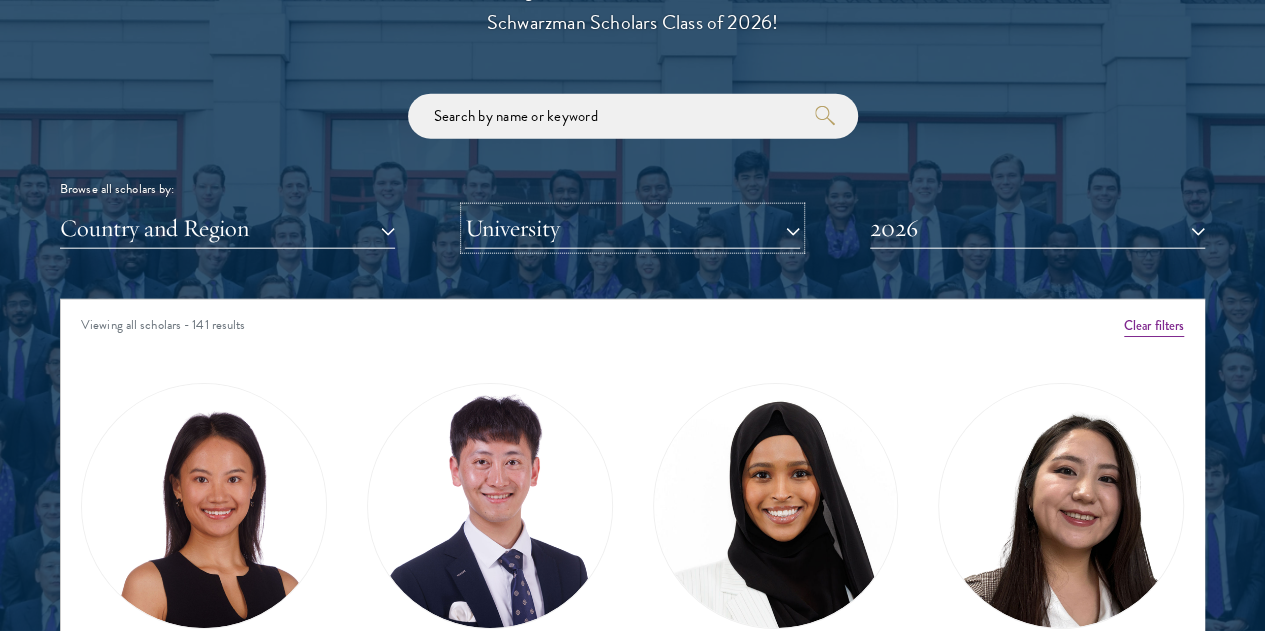 click on "University" at bounding box center [632, 228] 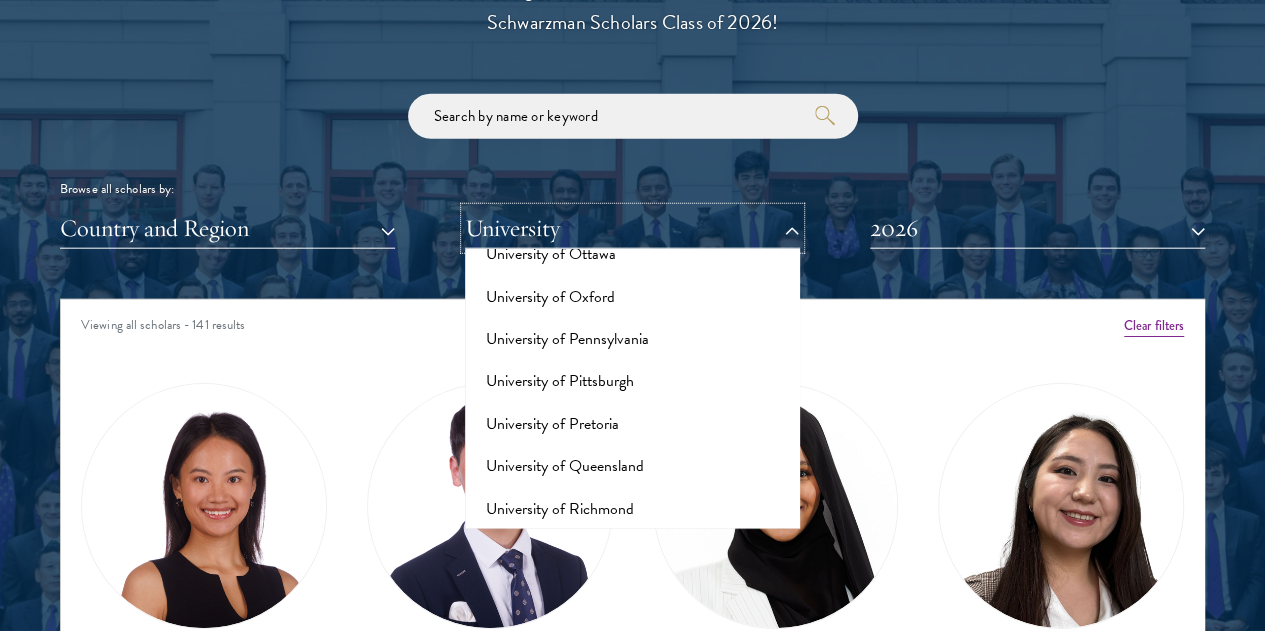 scroll, scrollTop: 17580, scrollLeft: 0, axis: vertical 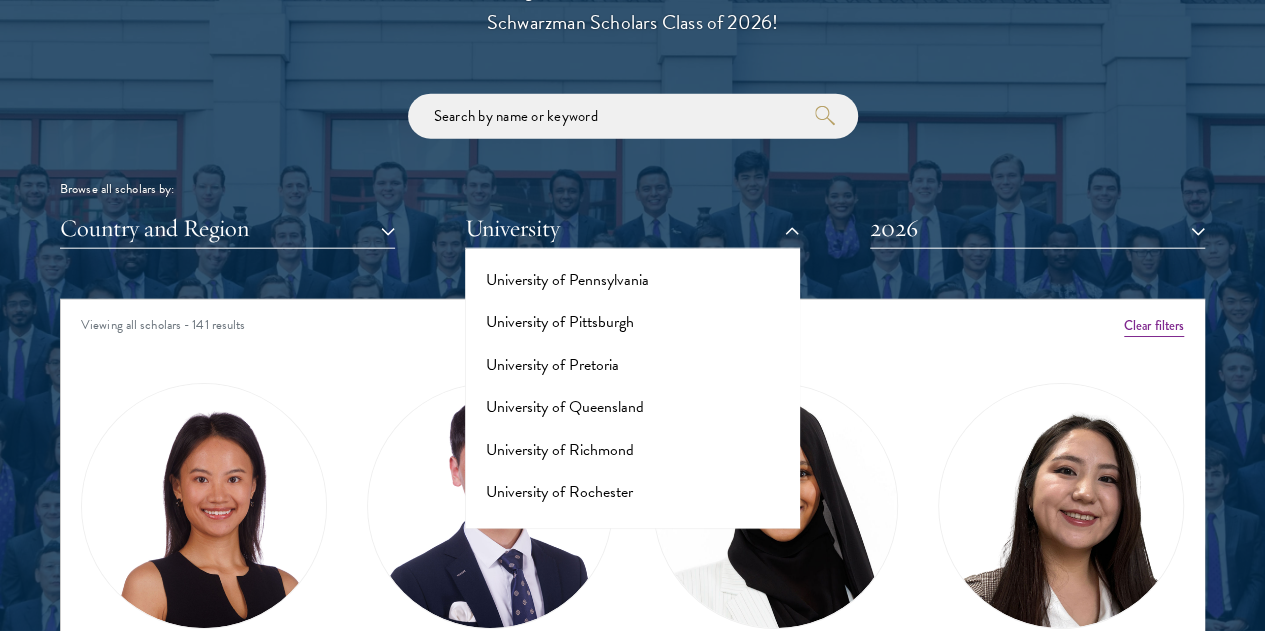 click on "University of Notre Dame" at bounding box center [632, 26] 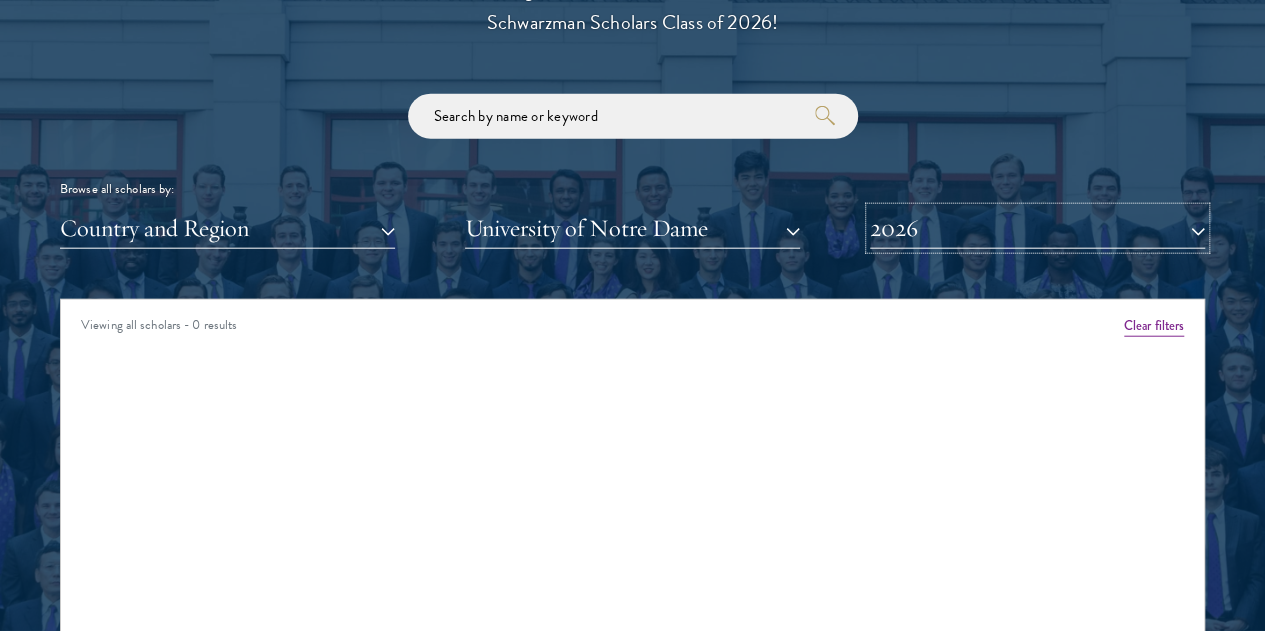 click on "2026" at bounding box center [1037, 228] 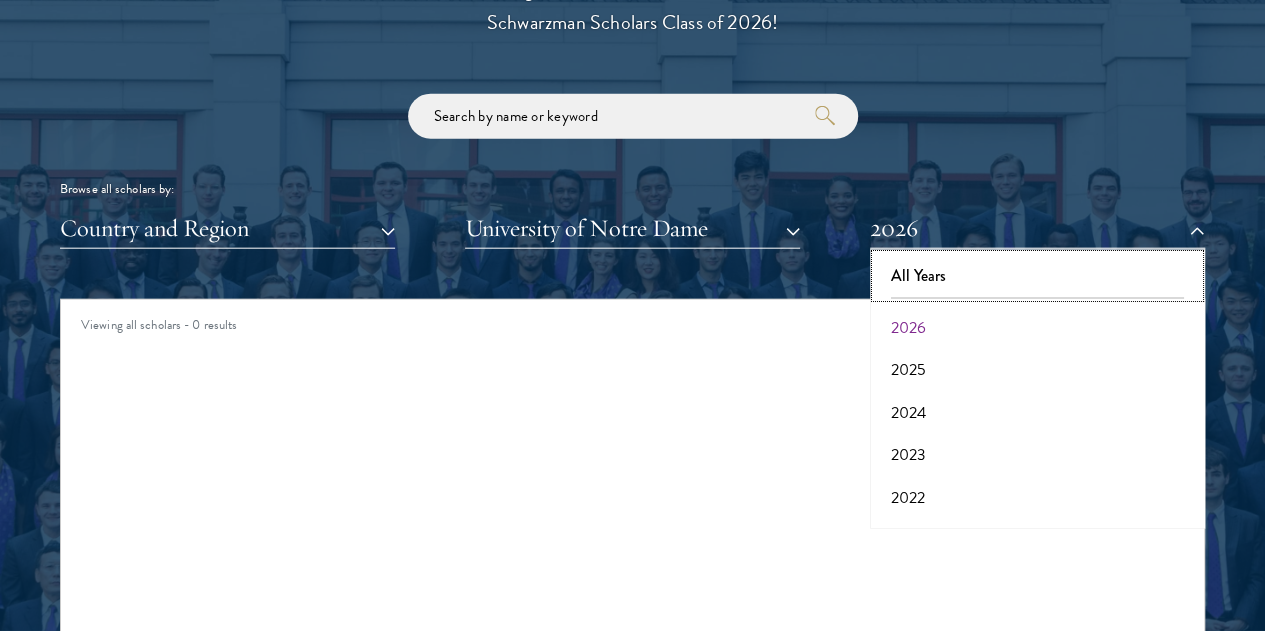 click on "All Years" at bounding box center [1037, 276] 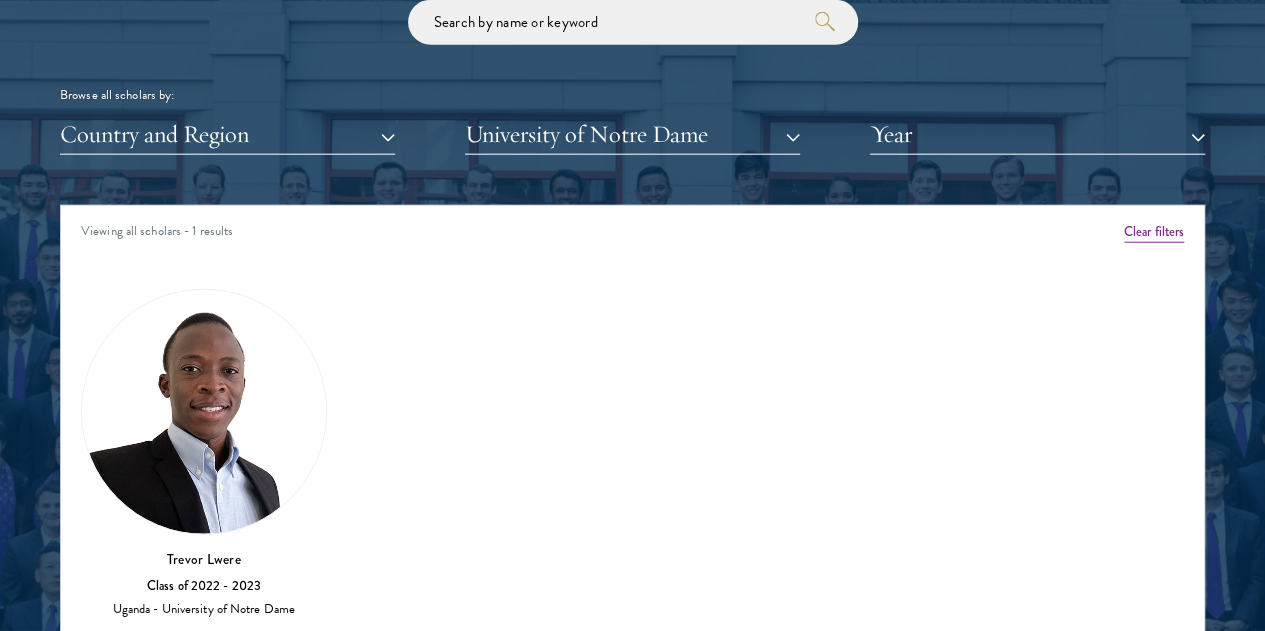 scroll, scrollTop: 2407, scrollLeft: 0, axis: vertical 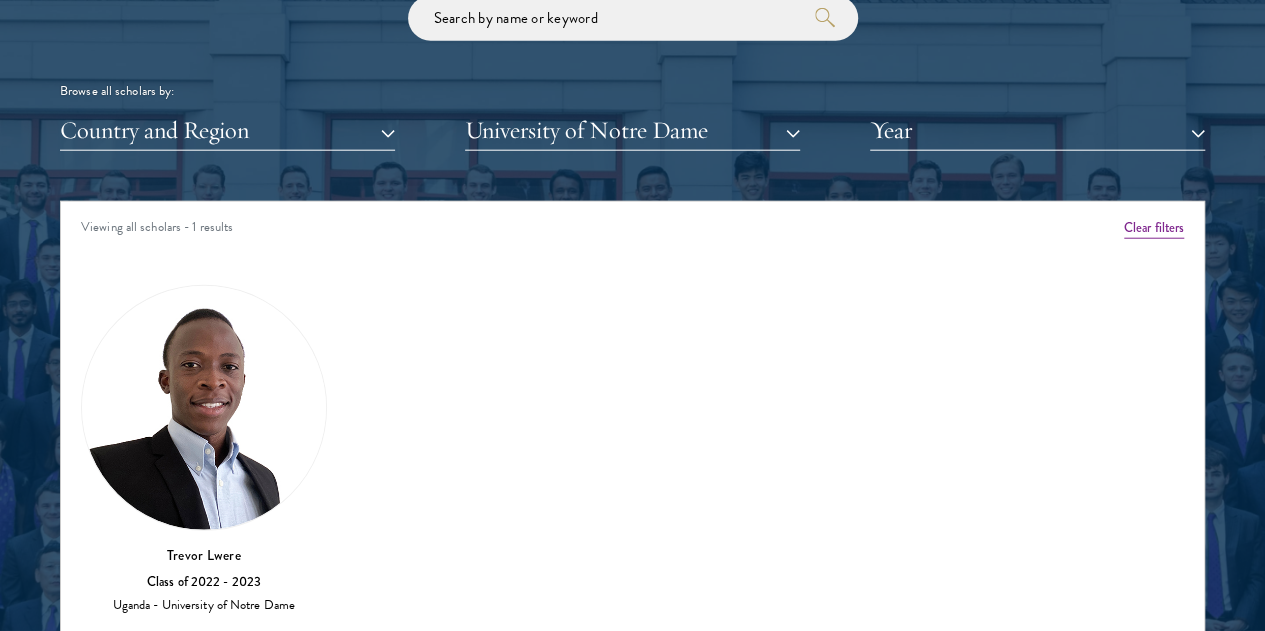 click at bounding box center [204, 408] 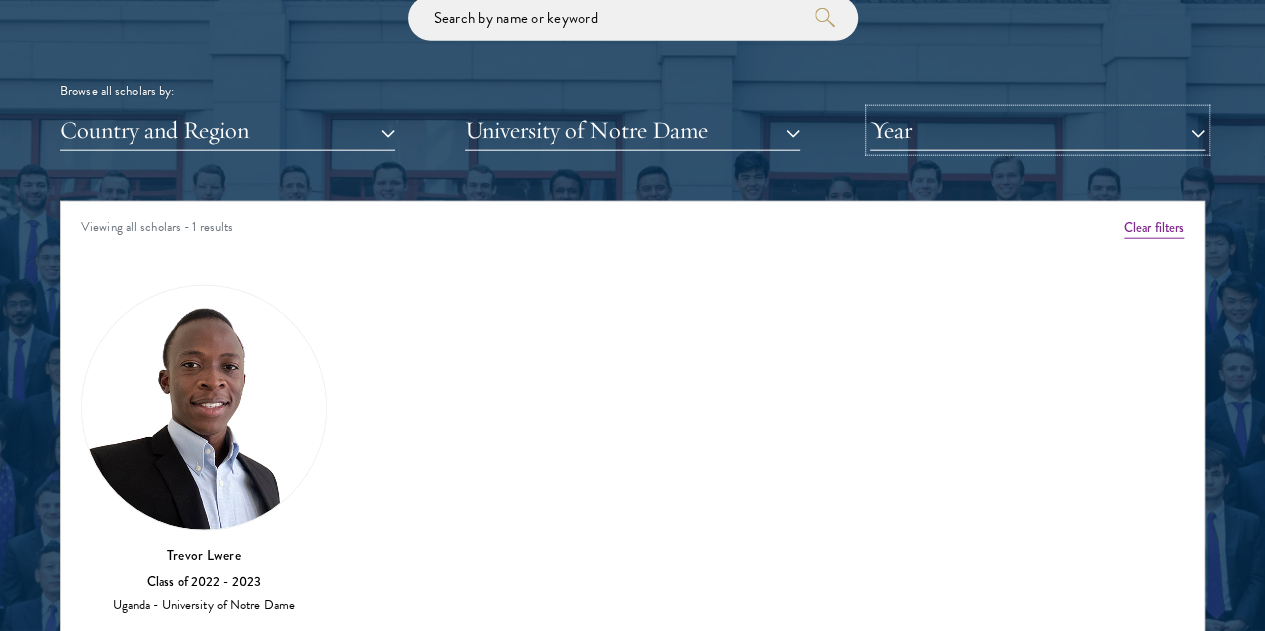 click on "Year" at bounding box center [1037, 130] 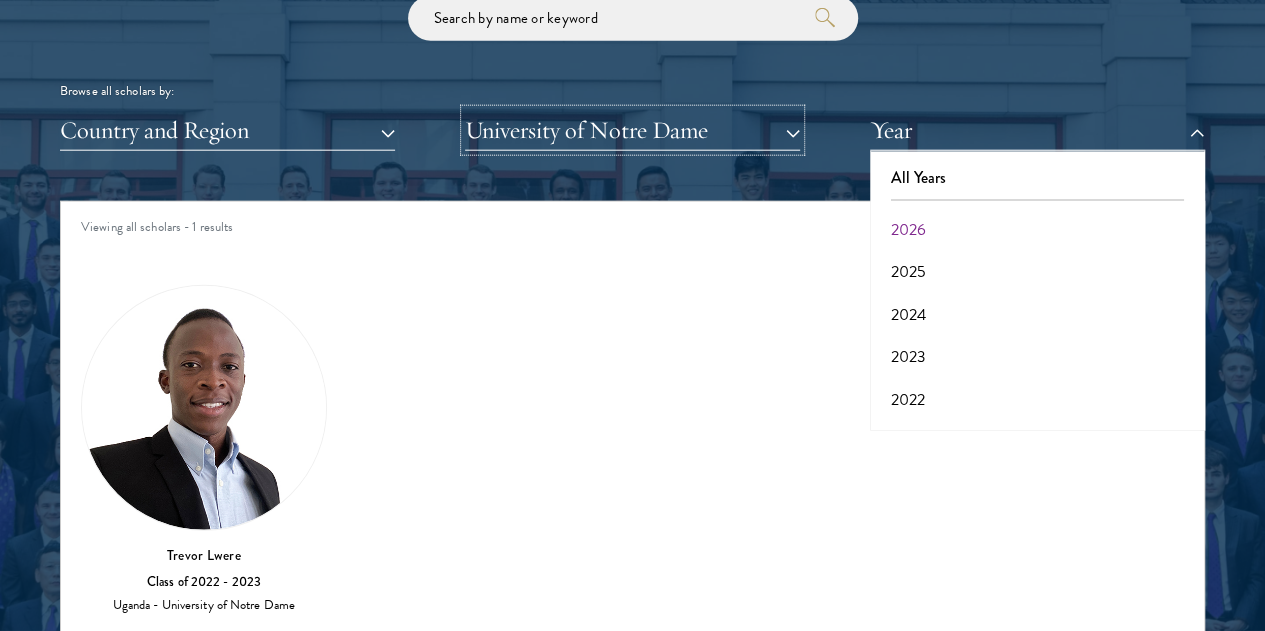 click on "University of Notre Dame" at bounding box center [632, 130] 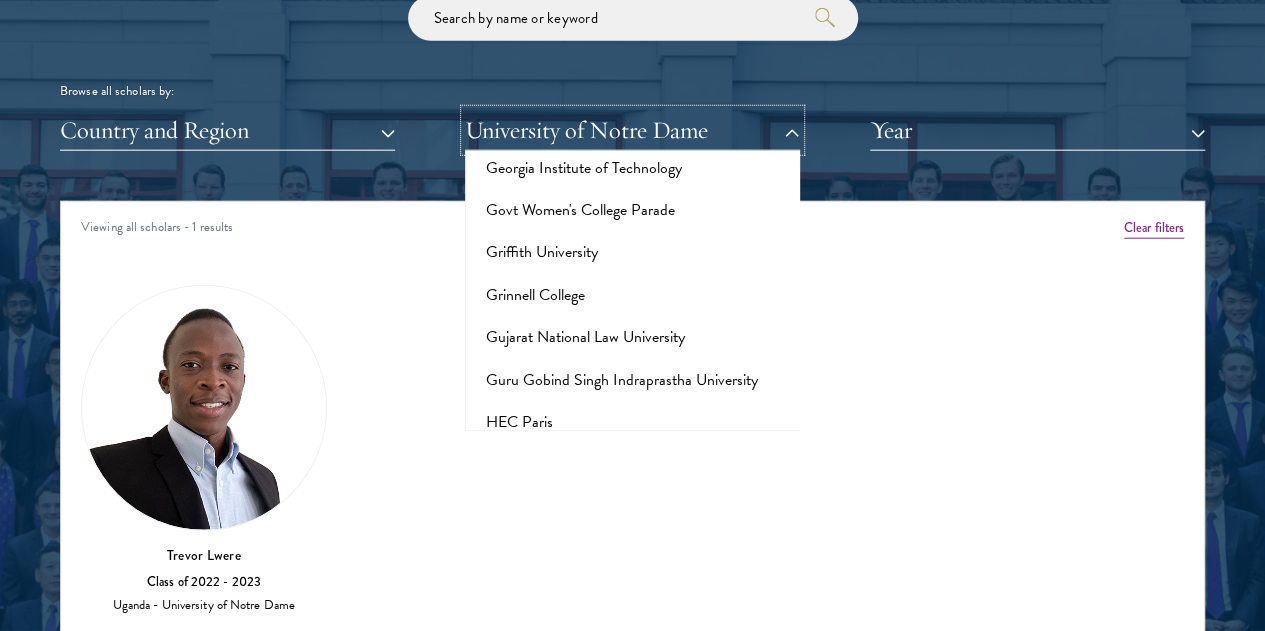 scroll, scrollTop: 4458, scrollLeft: 0, axis: vertical 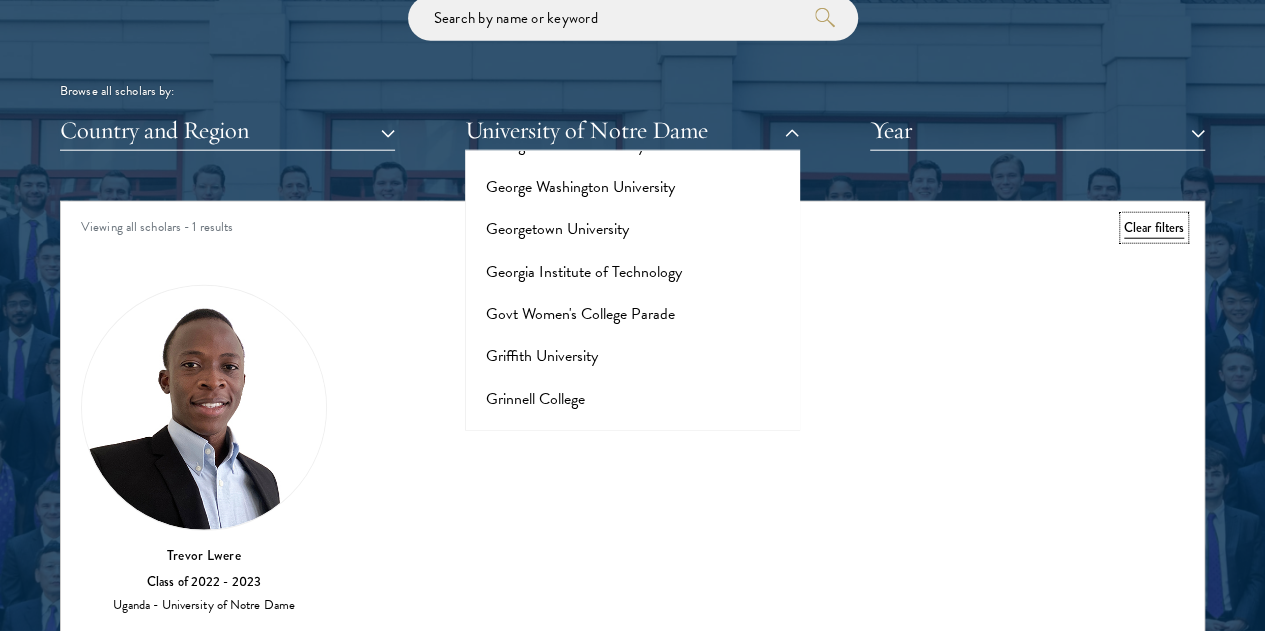 click on "Clear filters" at bounding box center (1154, 228) 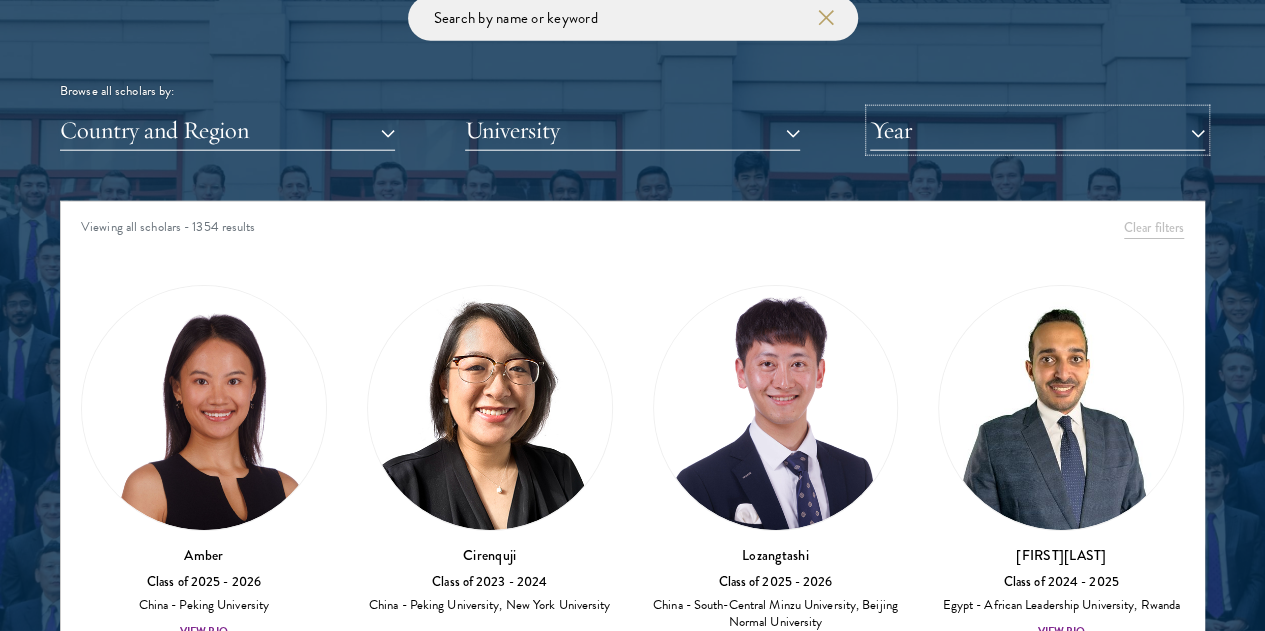click on "Year" at bounding box center (1037, 130) 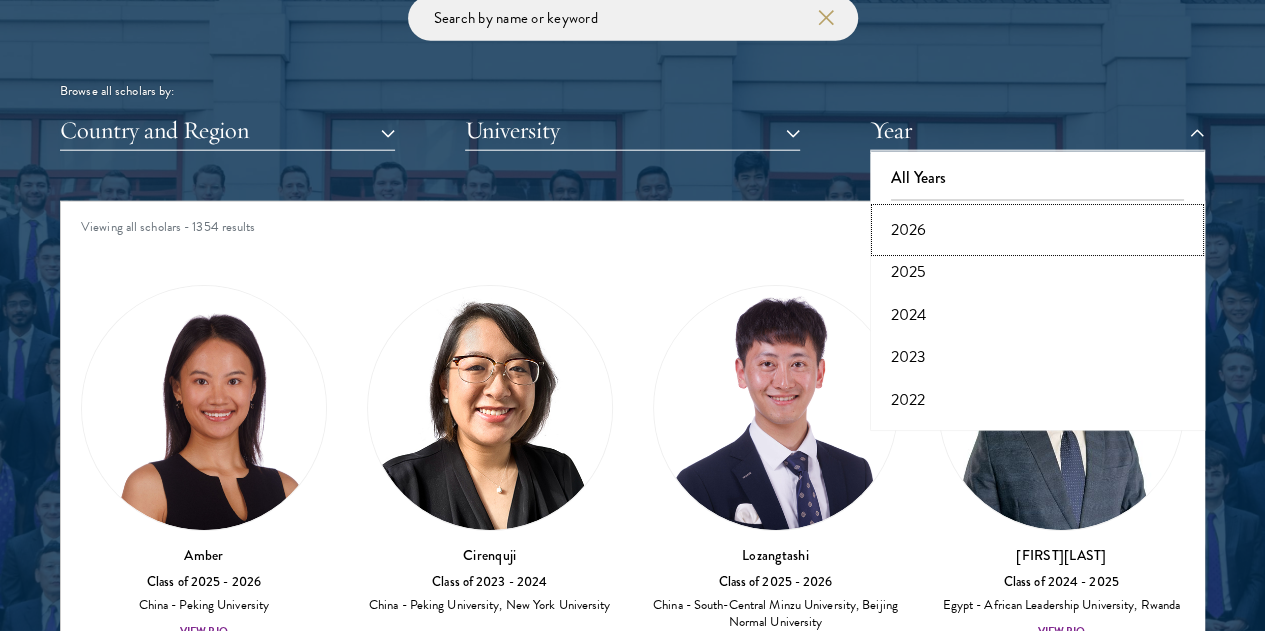 click on "2026" at bounding box center [1037, 230] 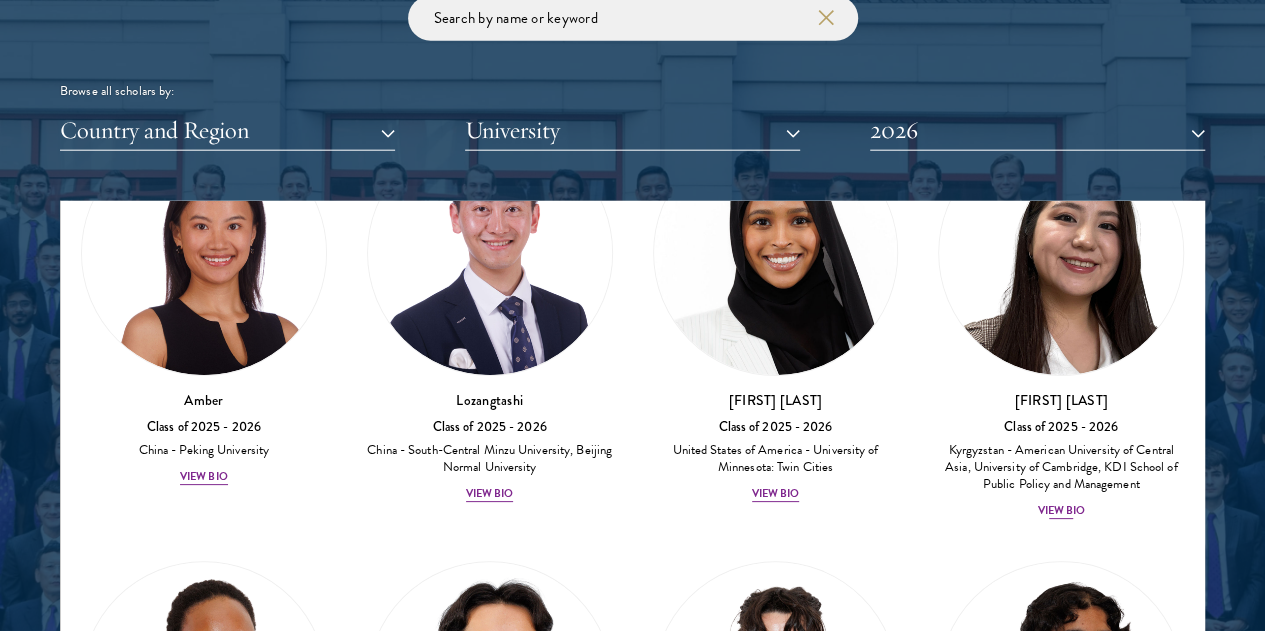 scroll, scrollTop: 164, scrollLeft: 0, axis: vertical 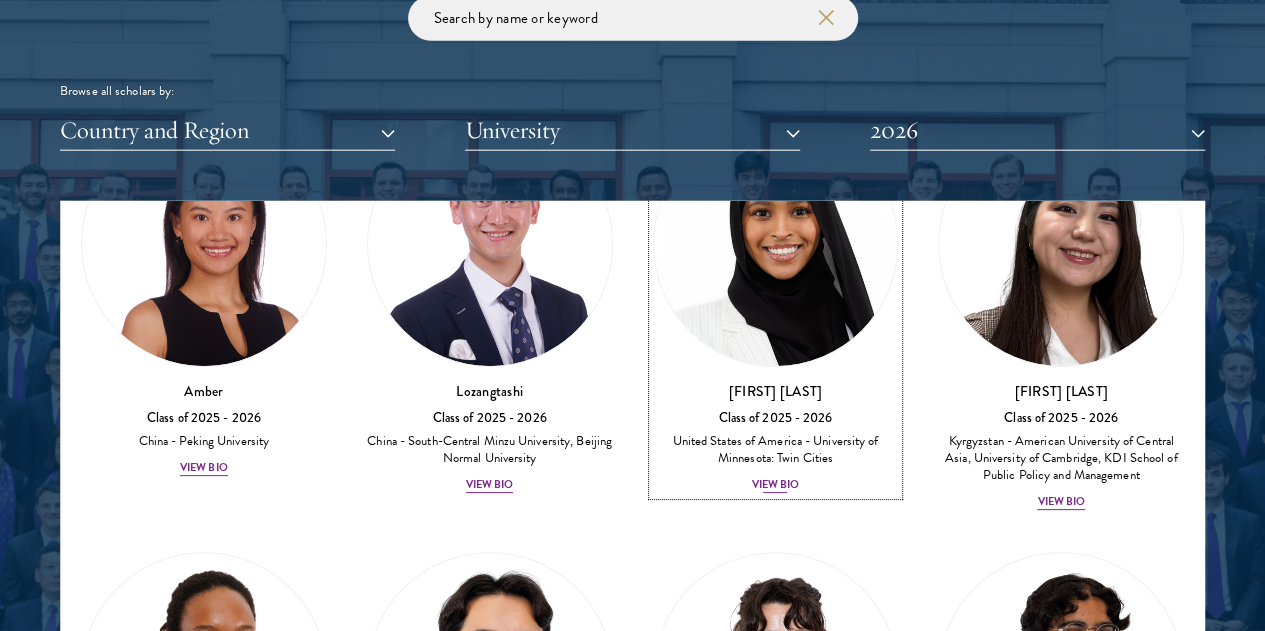 click on "View Bio" at bounding box center (776, 485) 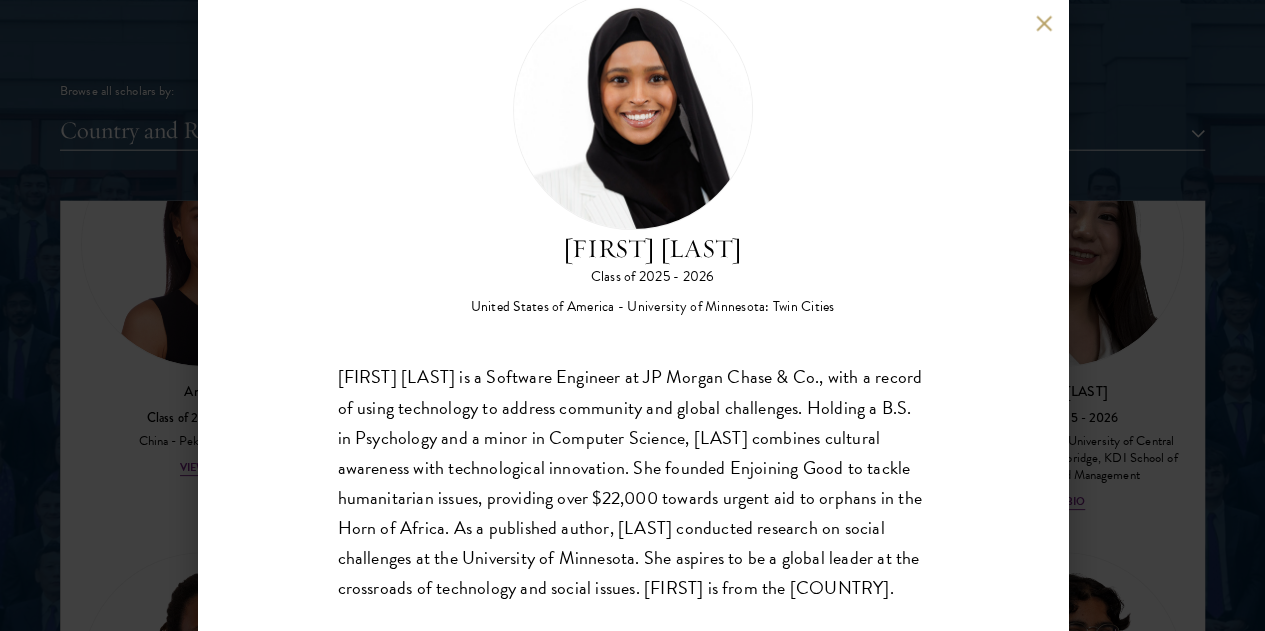 scroll, scrollTop: 0, scrollLeft: 0, axis: both 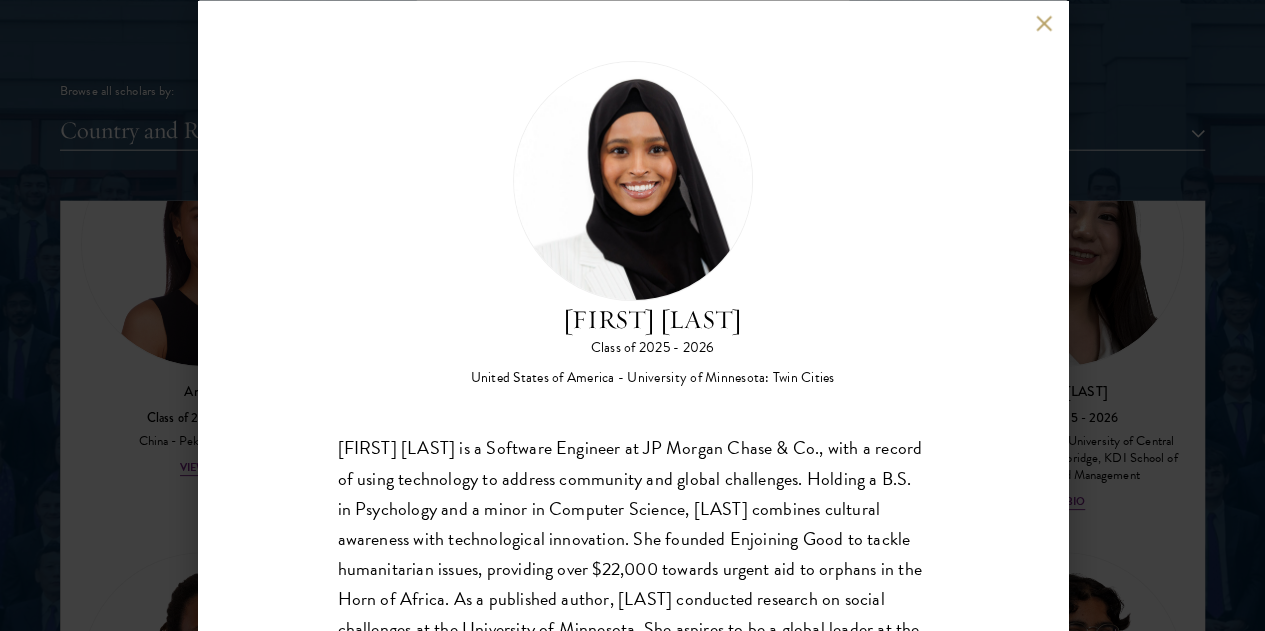 click at bounding box center [1044, 23] 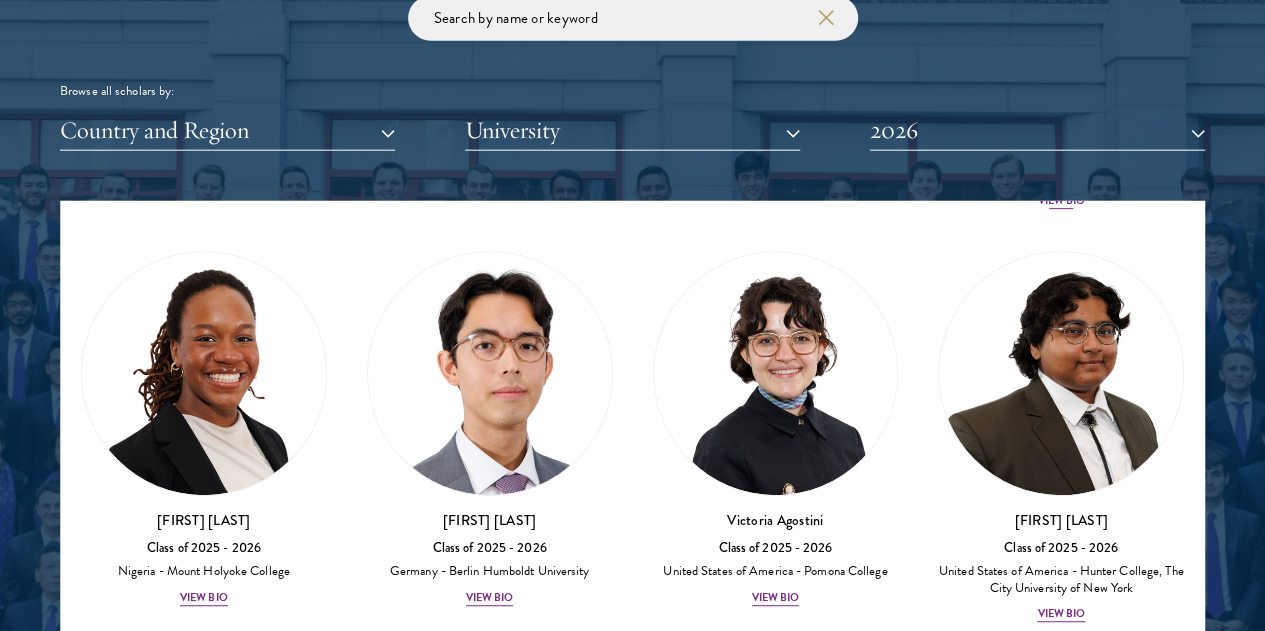 scroll, scrollTop: 485, scrollLeft: 0, axis: vertical 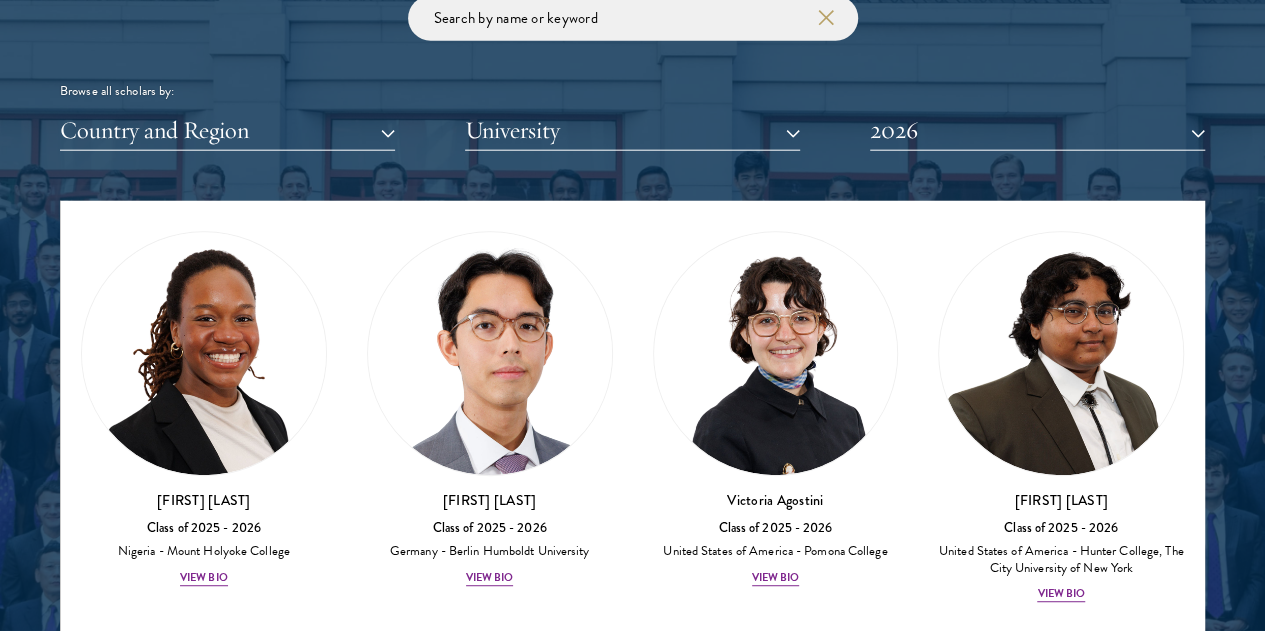 click on "Scholar Directory
Congratulations and welcome to the
Schwarzman Scholars Class of 2026!
Browse all scholars by:
Country and Region
All Countries and Regions
Afghanistan
Antigua and Barbuda
Argentina
Armenia
Australia
Austria
Azerbaijan
Bangladesh
Belarus
Benin
Bosnia and Herzegovina
Botswana
Brazil
Burkina Faso
Burundi
Cameroon
Canada
Chile
China
Colombia
cote D'Ivoire
Croatia
Denmark Ecuador Egypt" at bounding box center [632, 303] 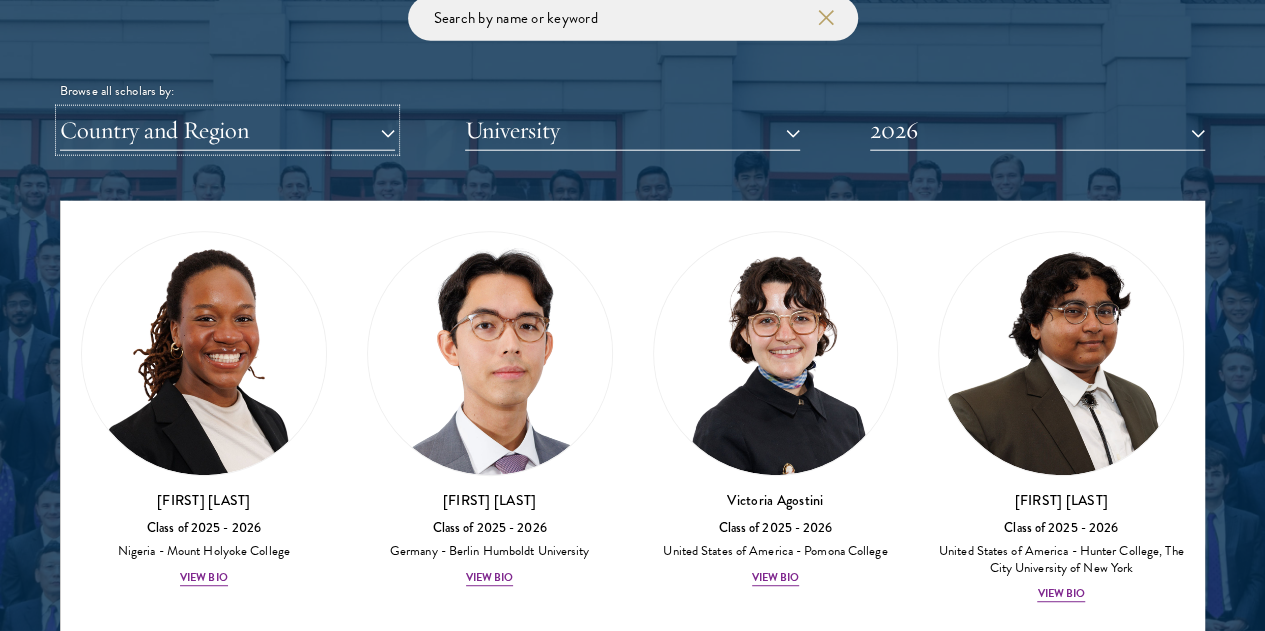 click on "Country and Region" at bounding box center [227, 130] 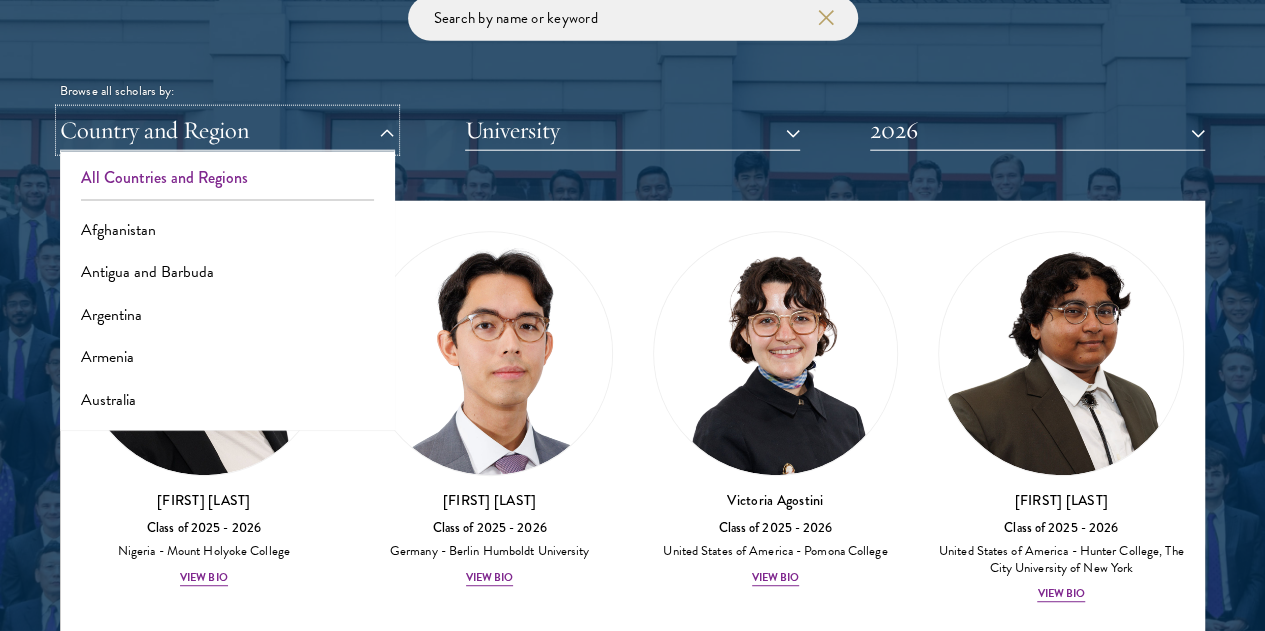 type 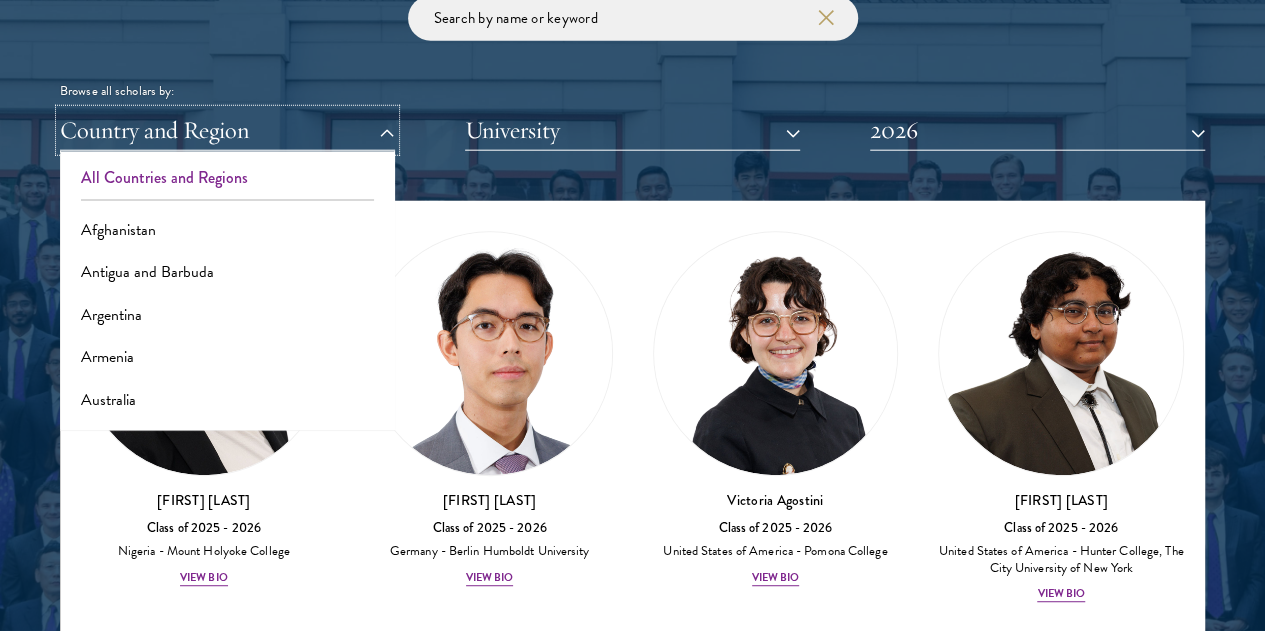 scroll, scrollTop: 4192, scrollLeft: 0, axis: vertical 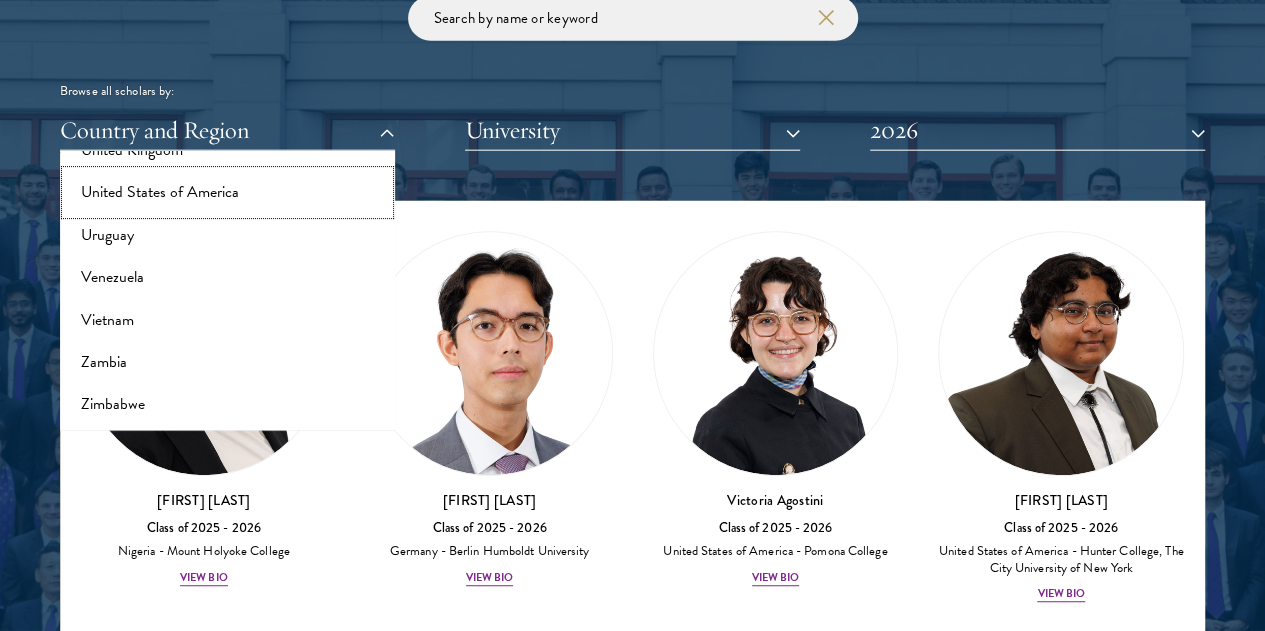 click on "United States of America" at bounding box center (227, 192) 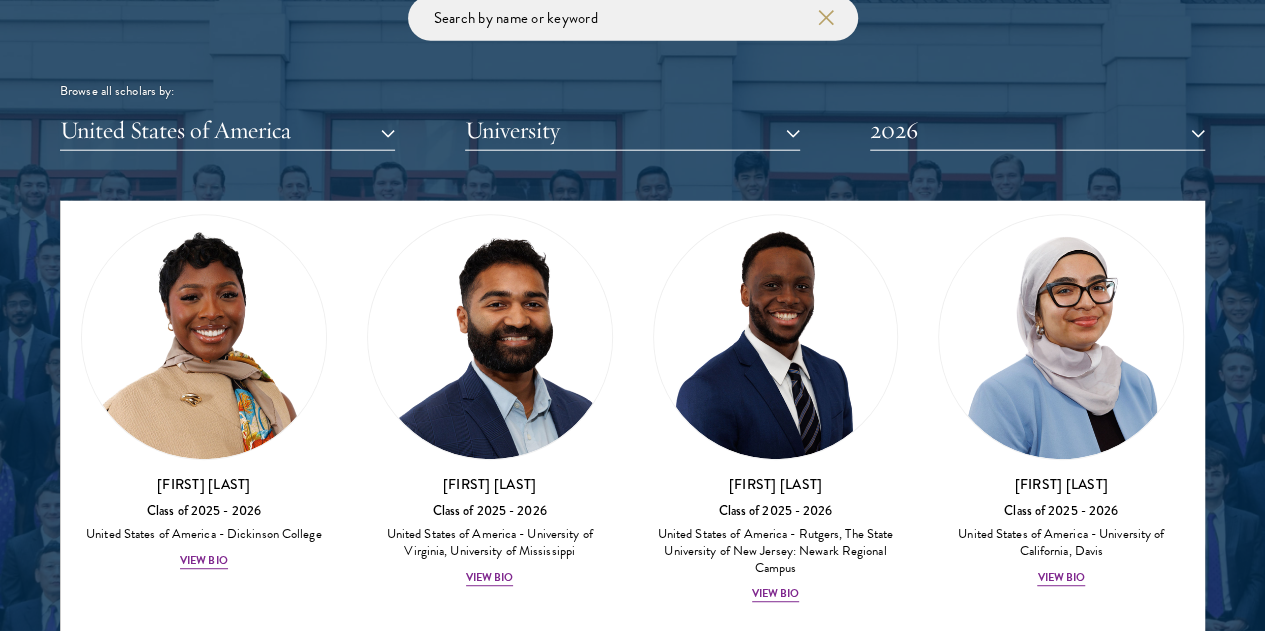scroll, scrollTop: 63, scrollLeft: 0, axis: vertical 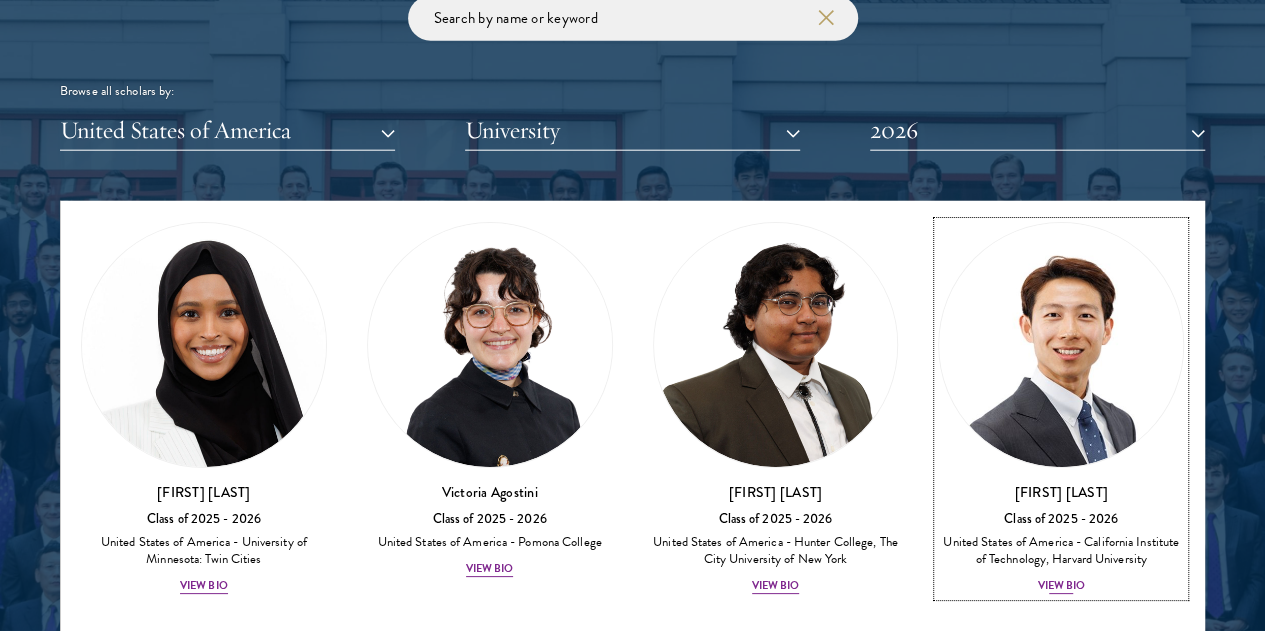 click on "View Bio" at bounding box center (1061, 586) 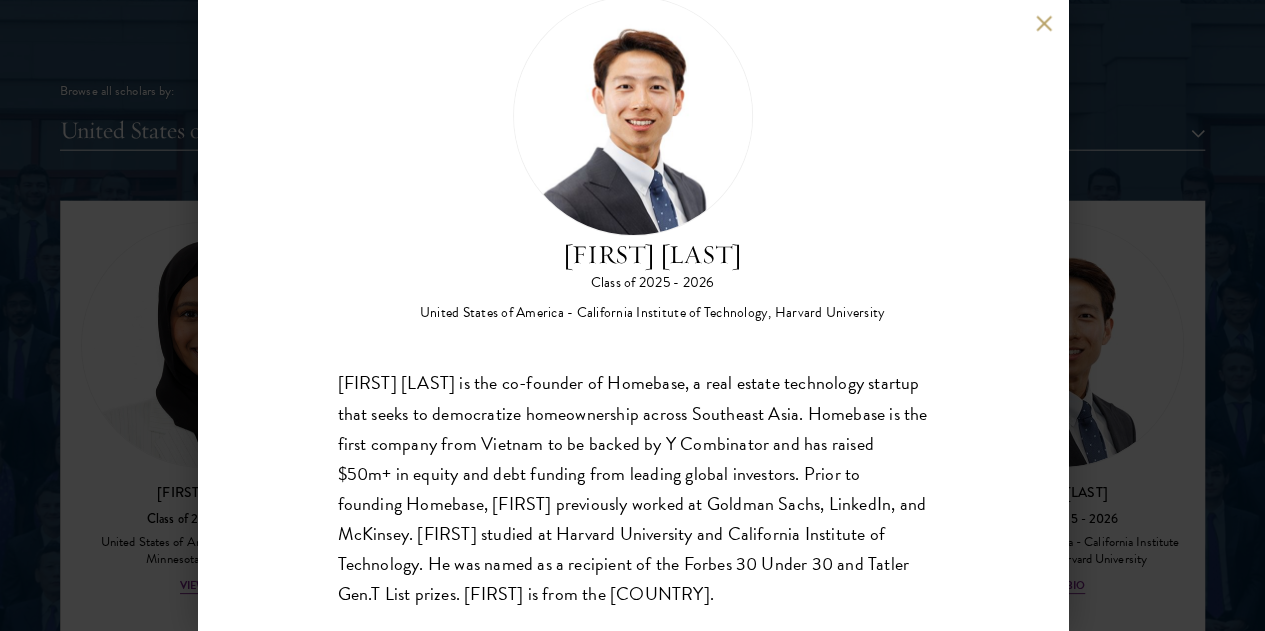 scroll, scrollTop: 70, scrollLeft: 0, axis: vertical 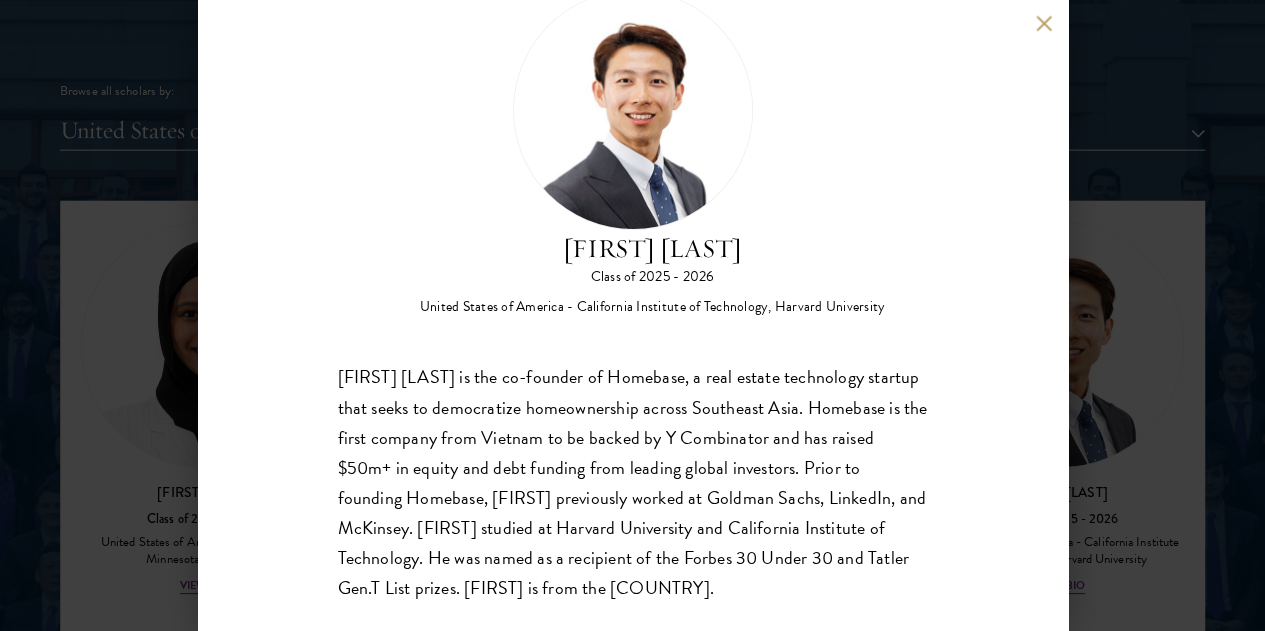 type 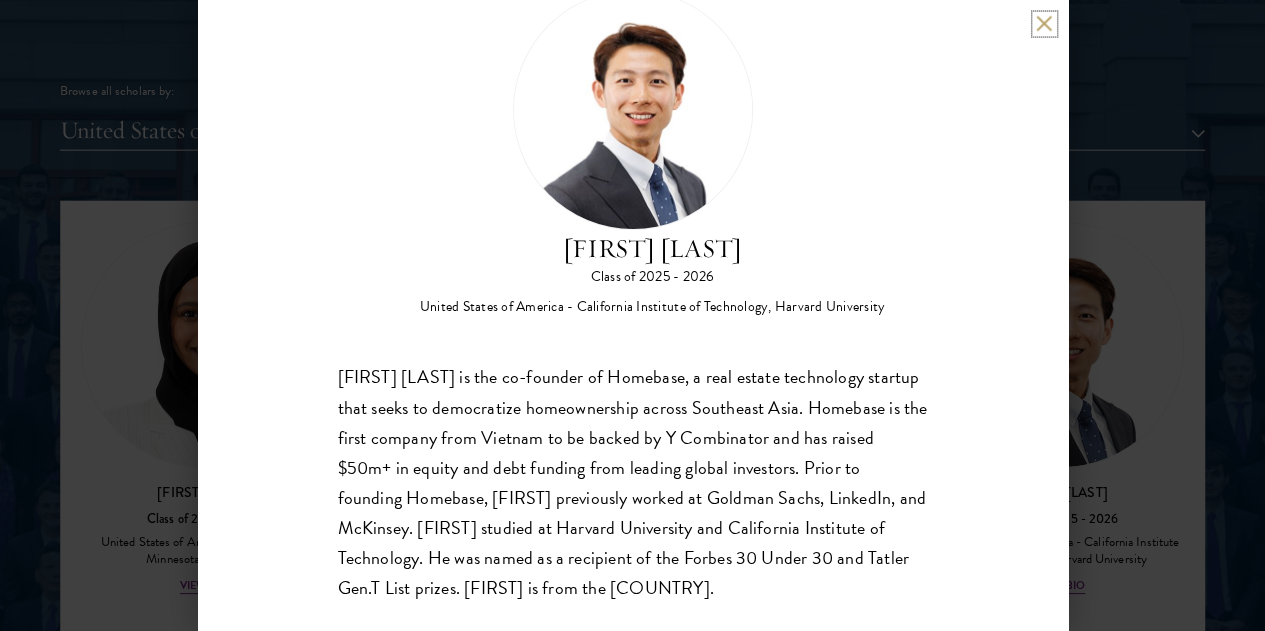 click at bounding box center (1044, 23) 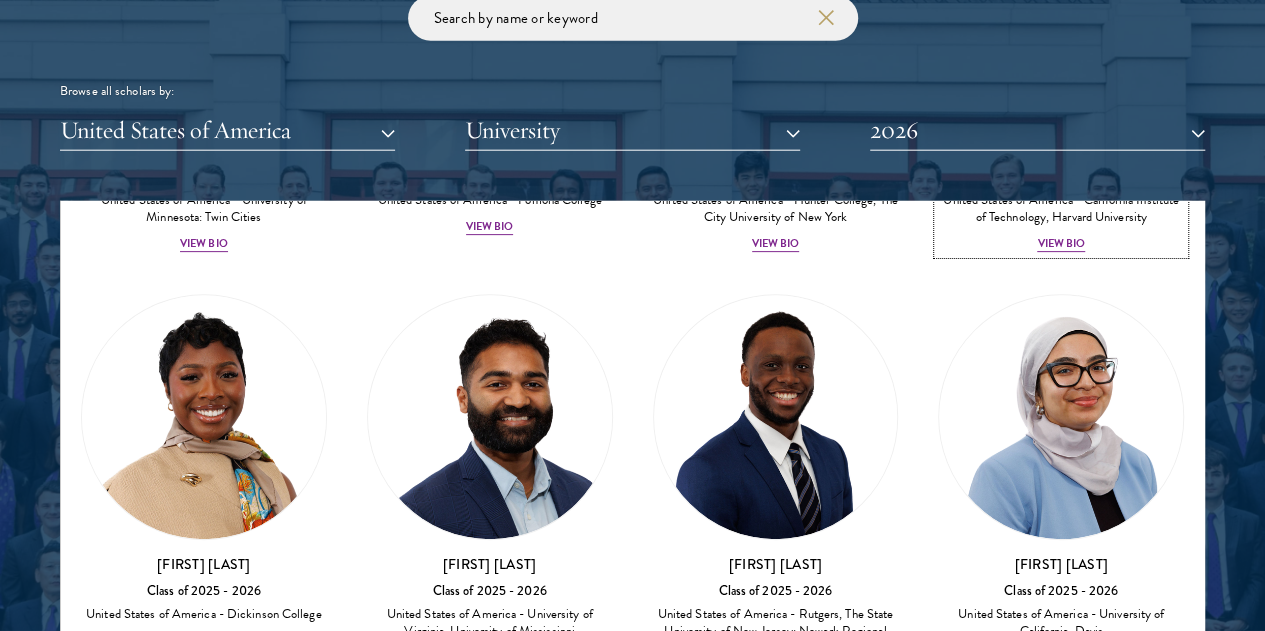 scroll, scrollTop: 406, scrollLeft: 0, axis: vertical 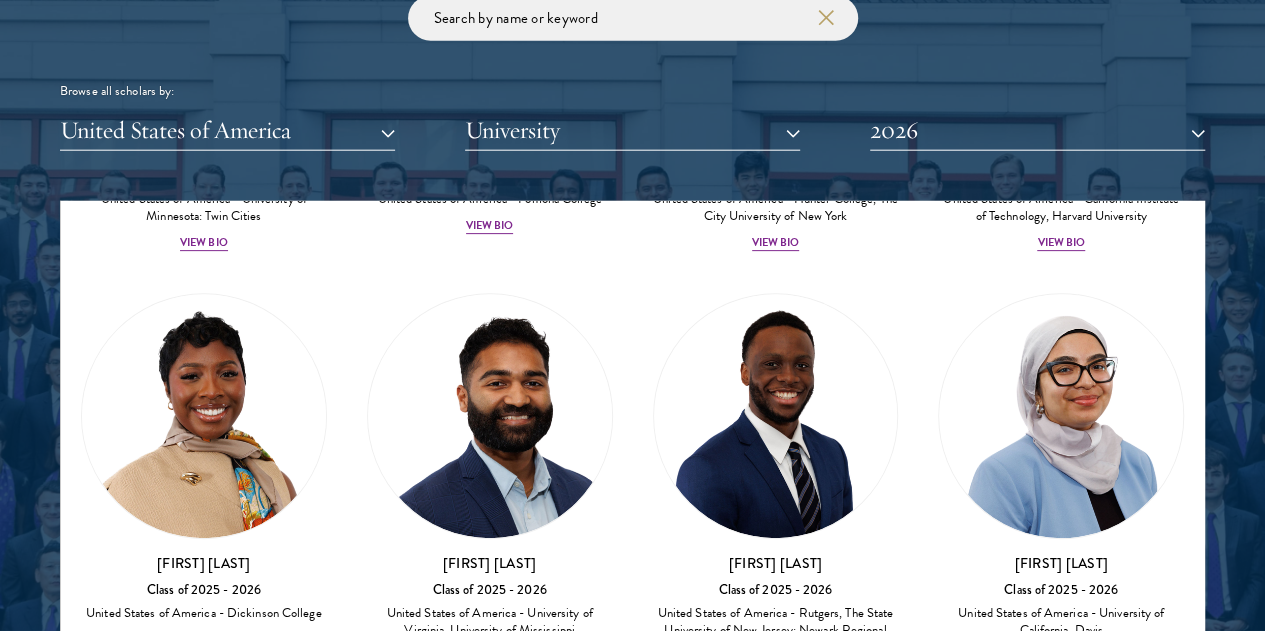 click on "View Bio" at bounding box center (490, 1070) 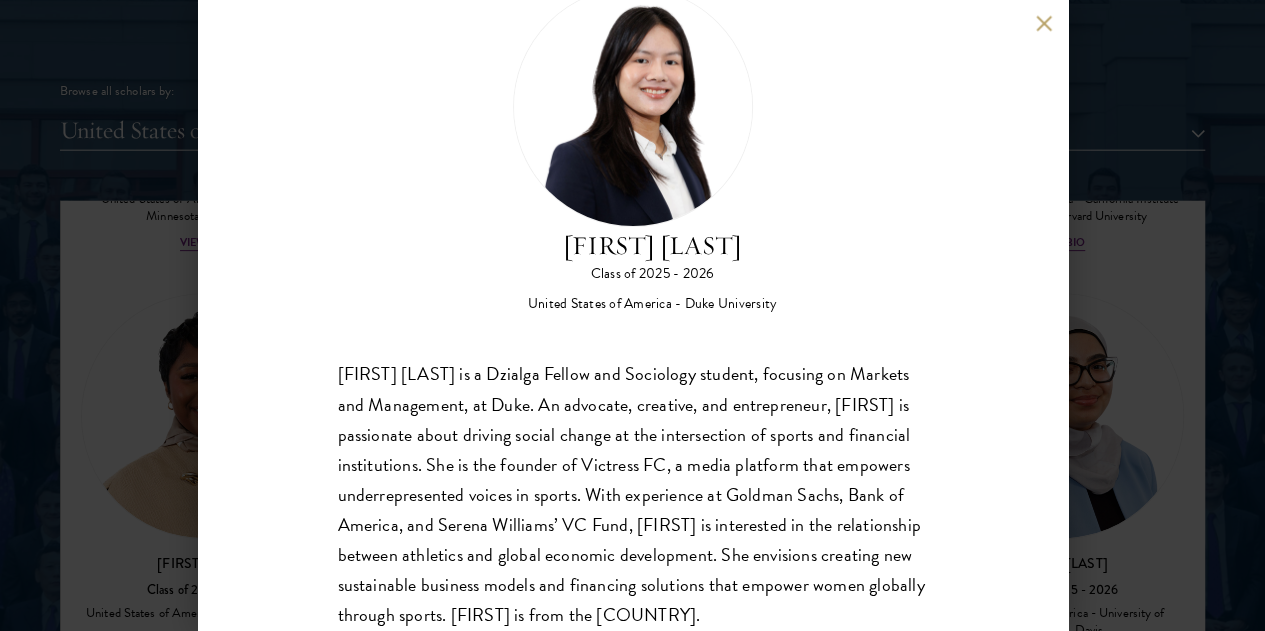 scroll, scrollTop: 104, scrollLeft: 0, axis: vertical 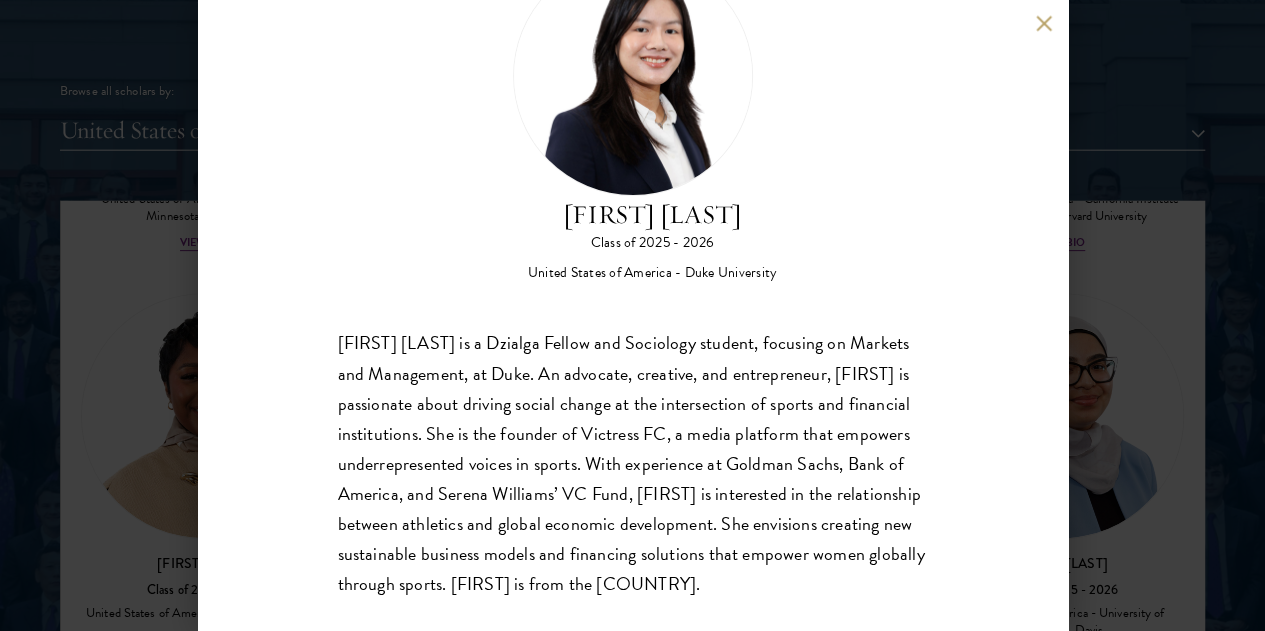 click at bounding box center [1044, 23] 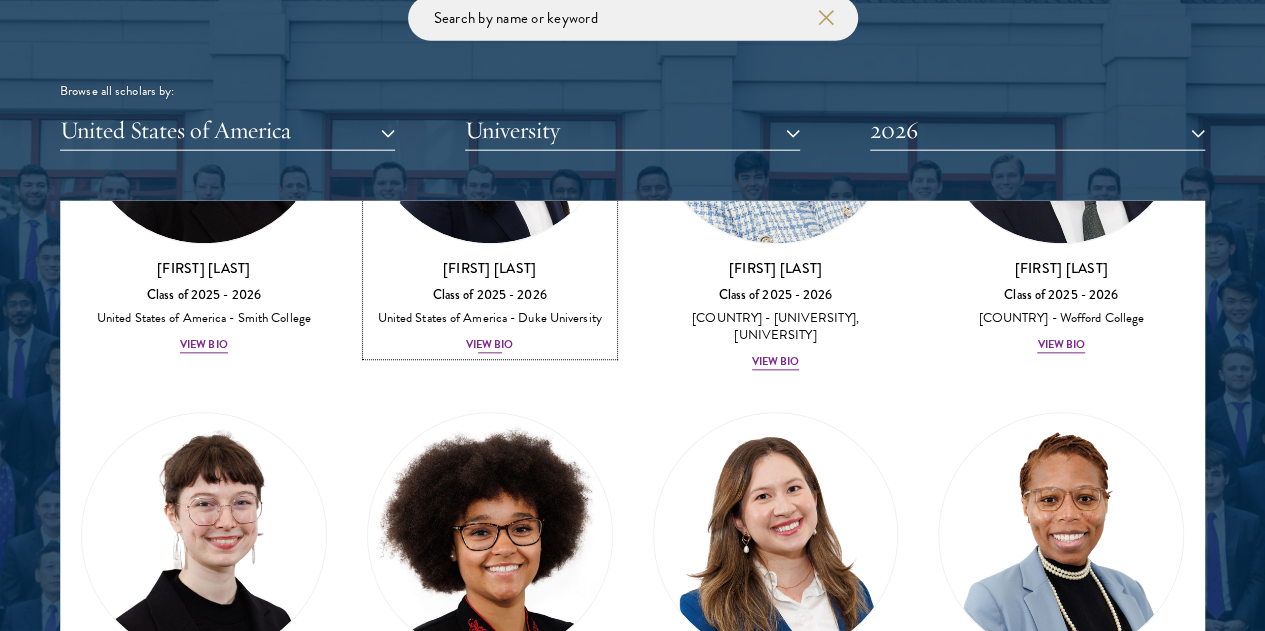 scroll, scrollTop: 1131, scrollLeft: 0, axis: vertical 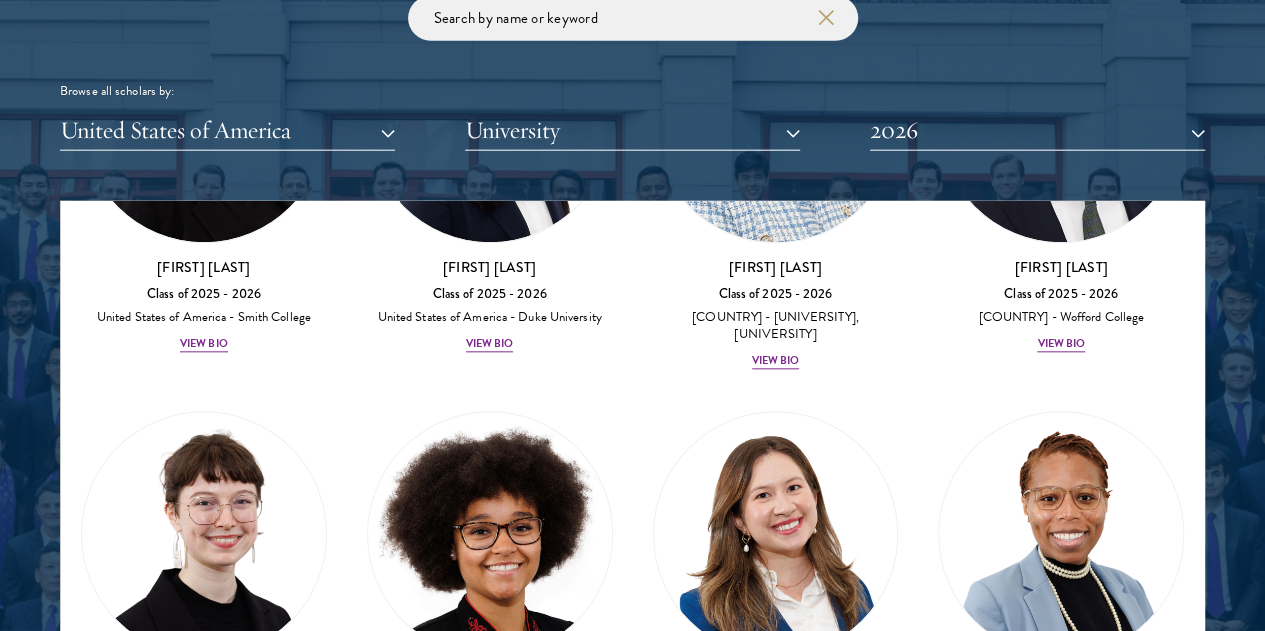 click on "View Bio" at bounding box center (776, 1173) 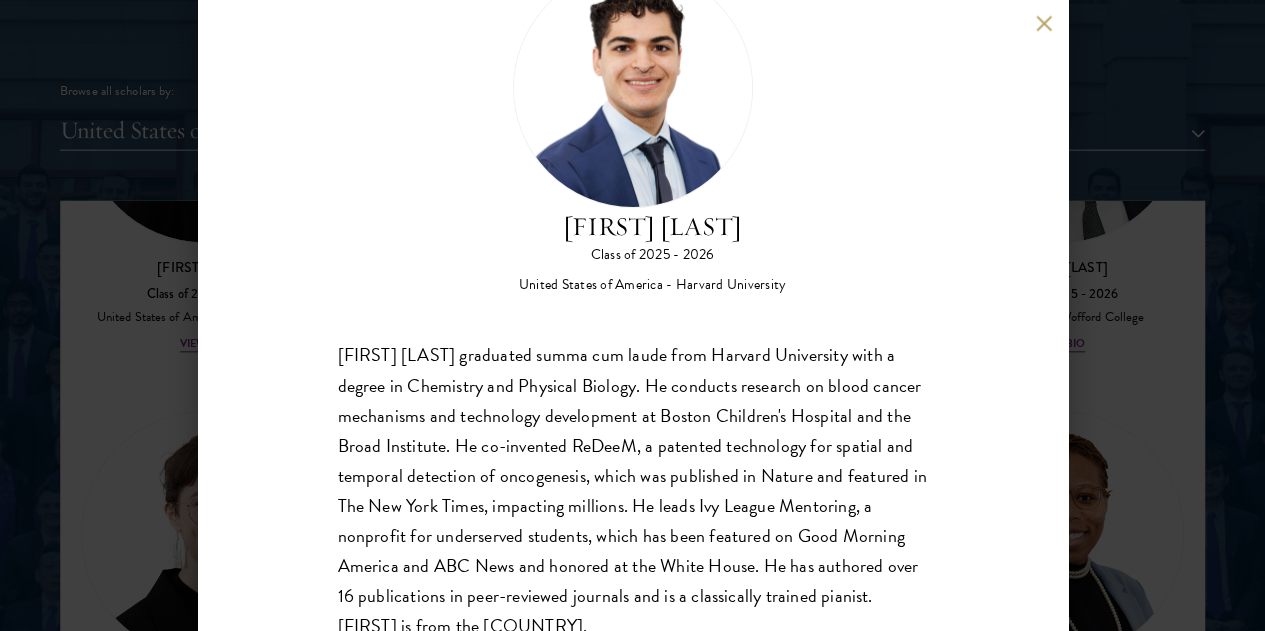 scroll, scrollTop: 90, scrollLeft: 0, axis: vertical 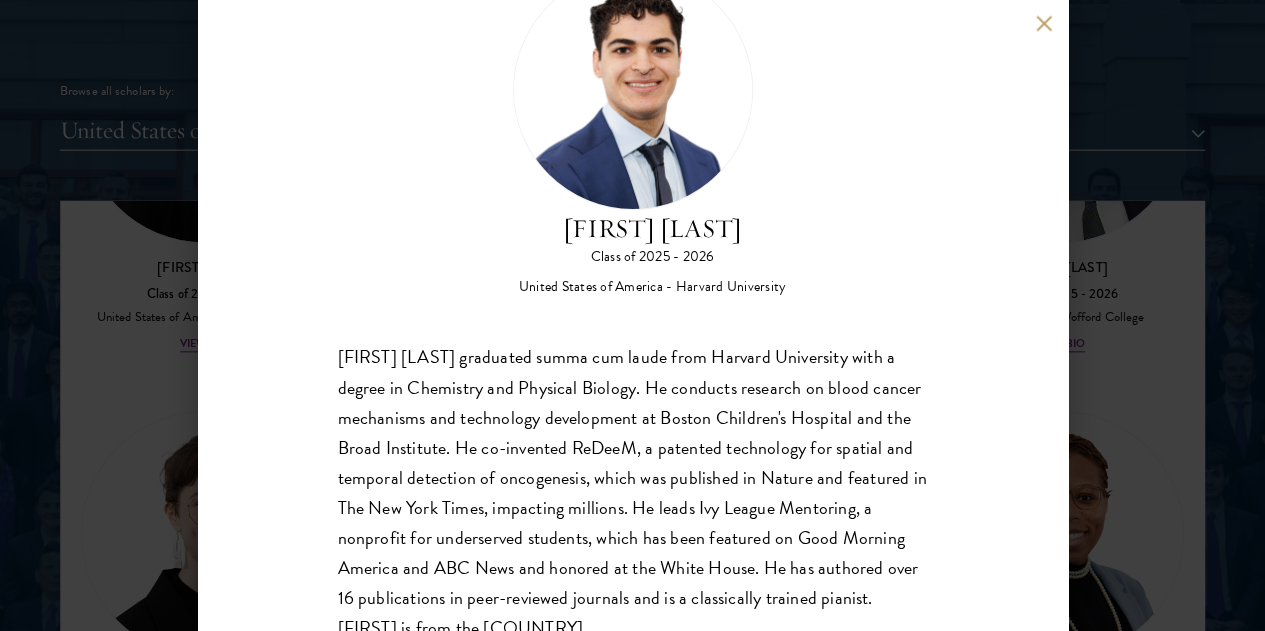 type 